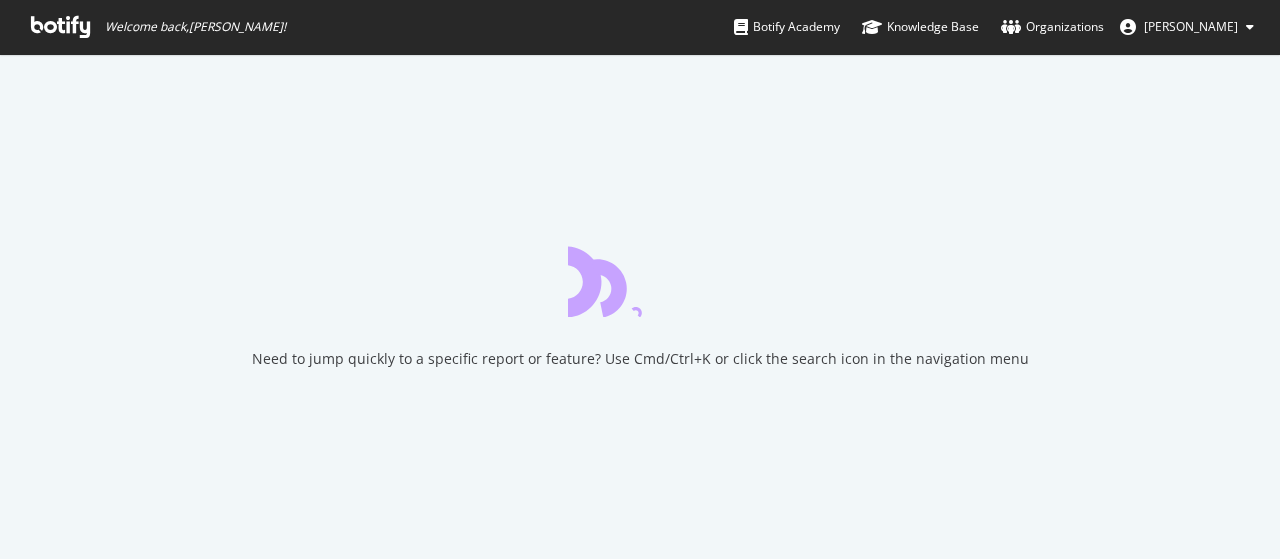 scroll, scrollTop: 0, scrollLeft: 0, axis: both 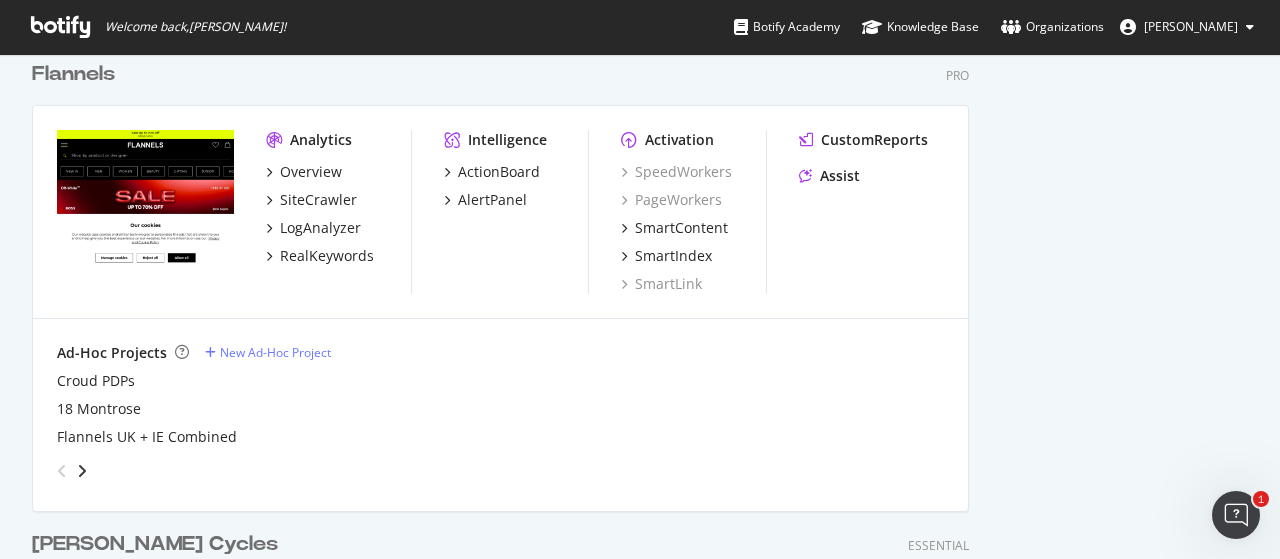 click on "Analytics Overview SiteCrawler LogAnalyzer RealKeywords Intelligence ActionBoard AlertPanel Activation SpeedWorkers PageWorkers SmartContent SmartIndex SmartLink CustomReports Assist" at bounding box center [500, 212] 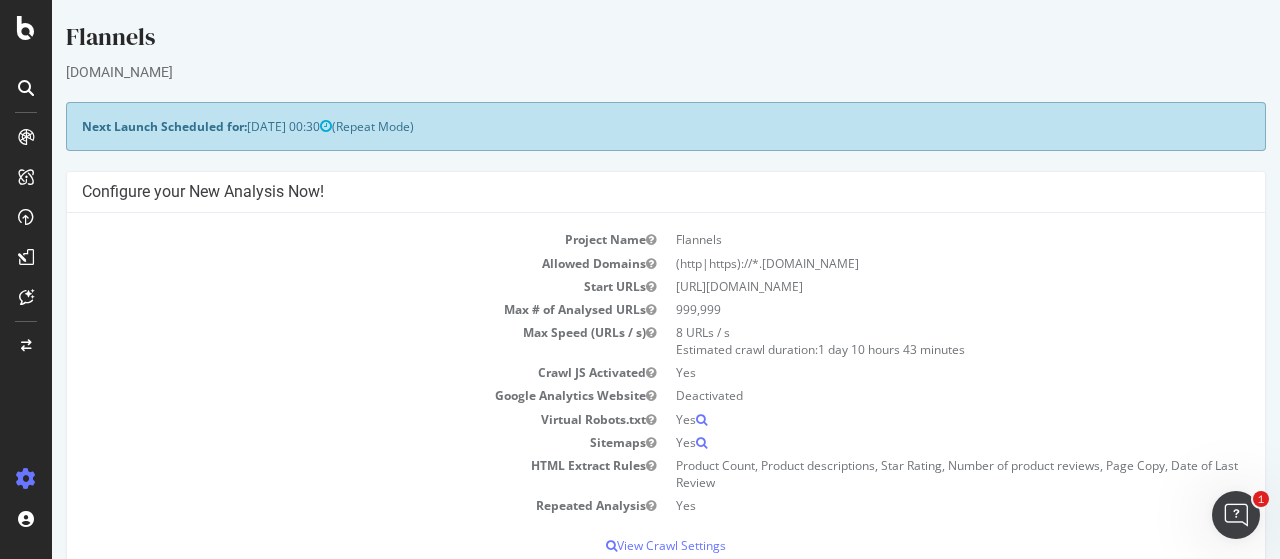 scroll, scrollTop: 0, scrollLeft: 0, axis: both 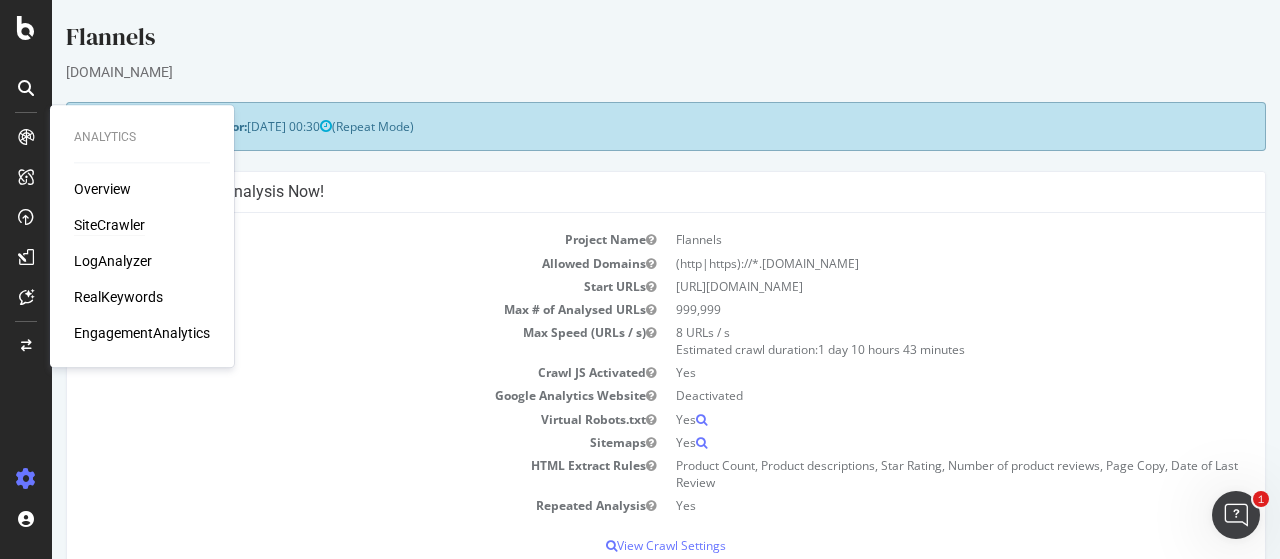 click on "SiteCrawler" at bounding box center (109, 225) 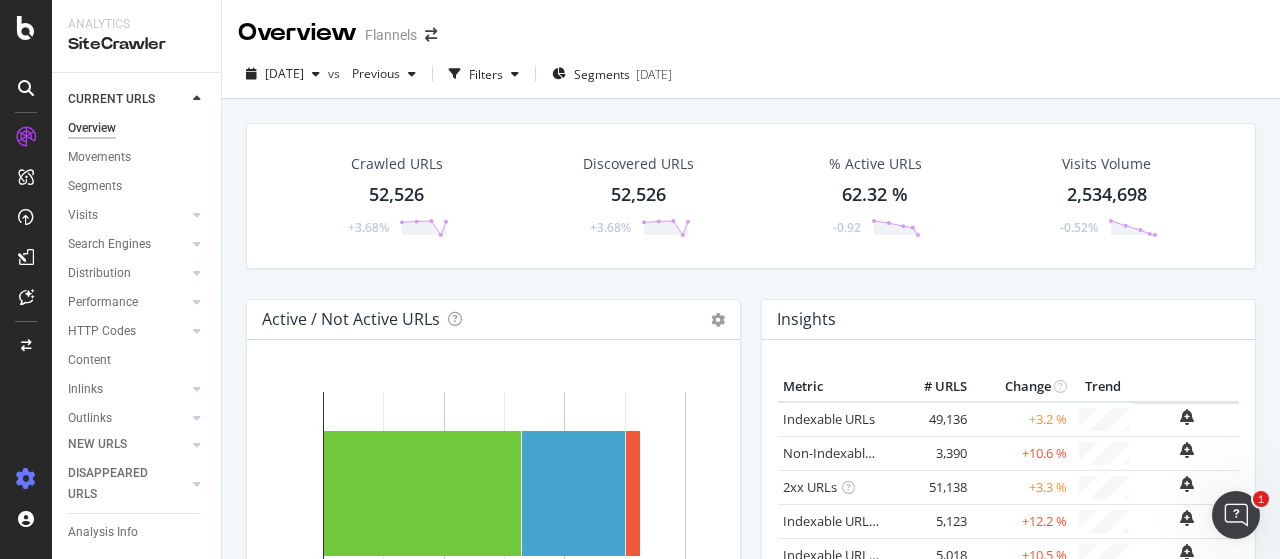 click at bounding box center (26, 479) 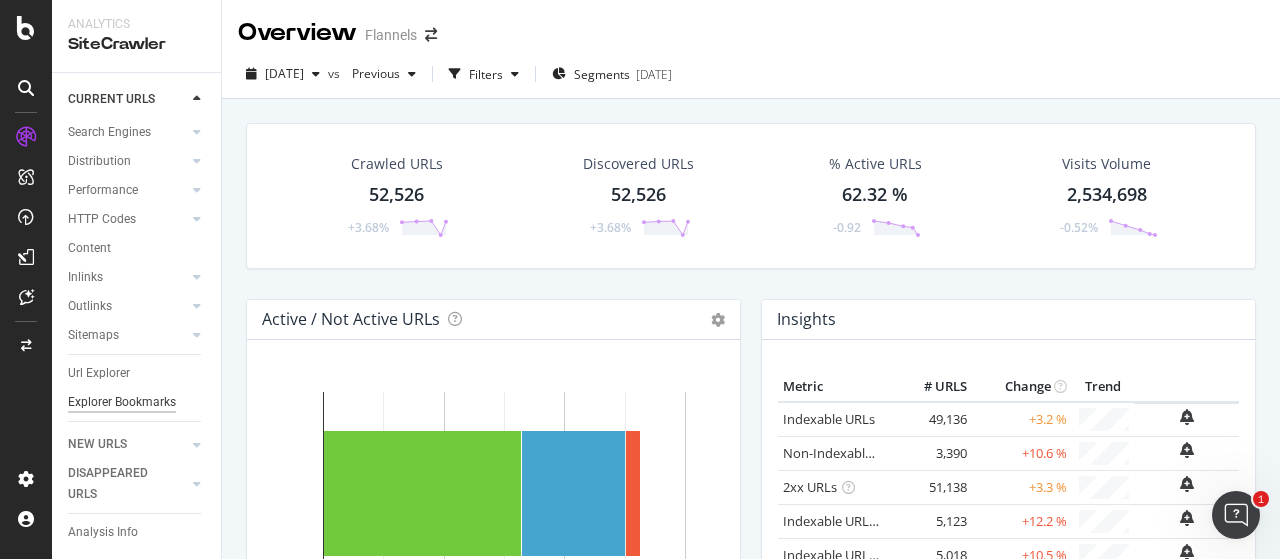 scroll, scrollTop: 132, scrollLeft: 0, axis: vertical 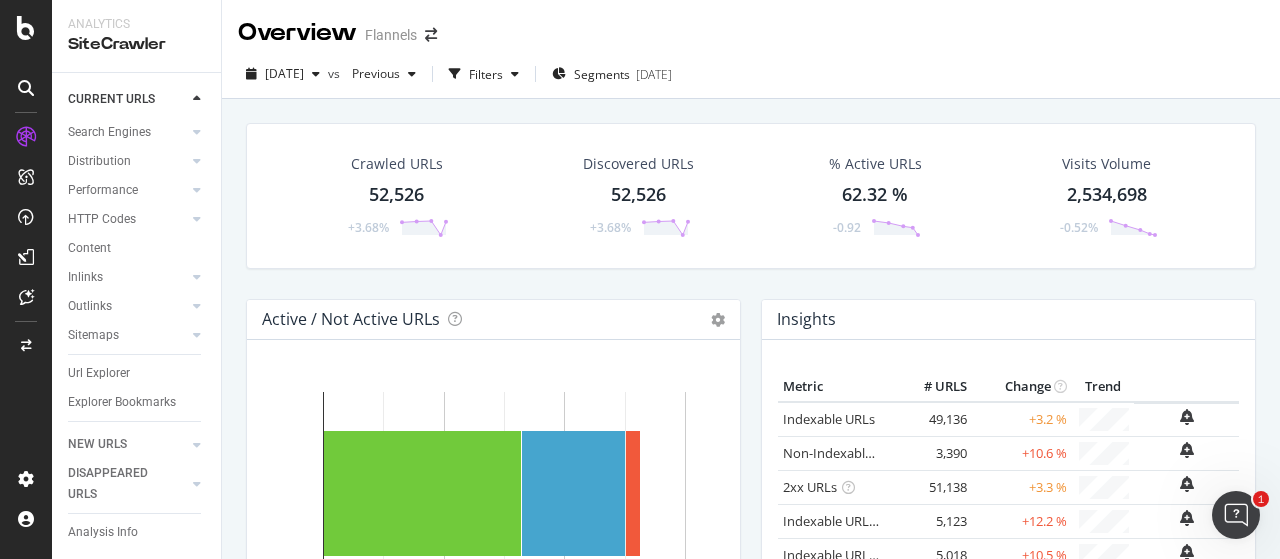 click on "Url Explorer" at bounding box center [144, 373] 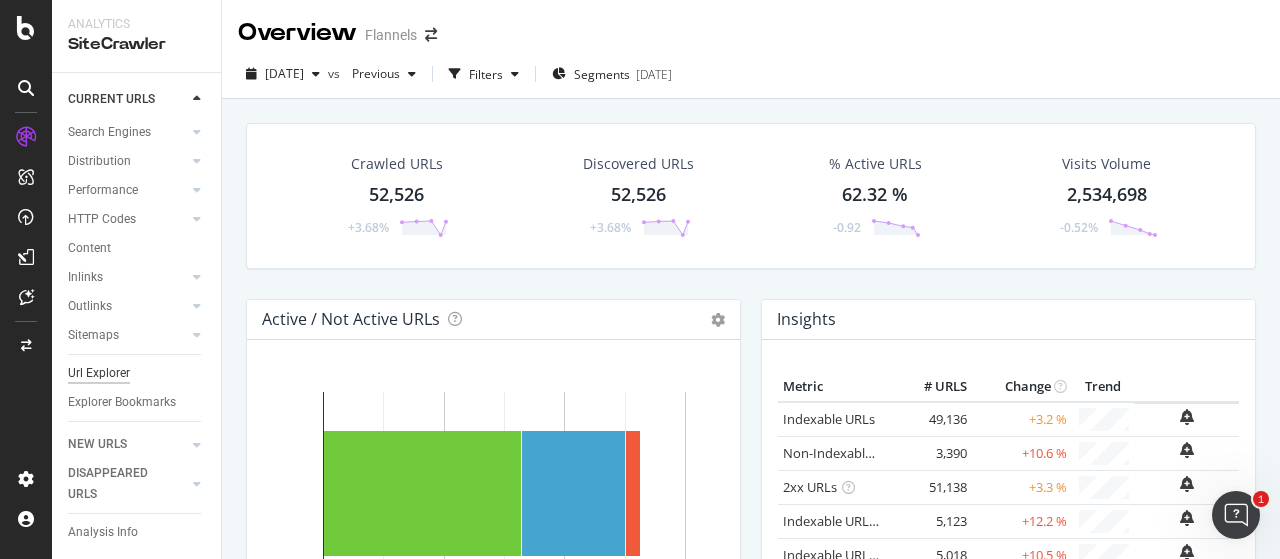 click on "Url Explorer" at bounding box center [99, 373] 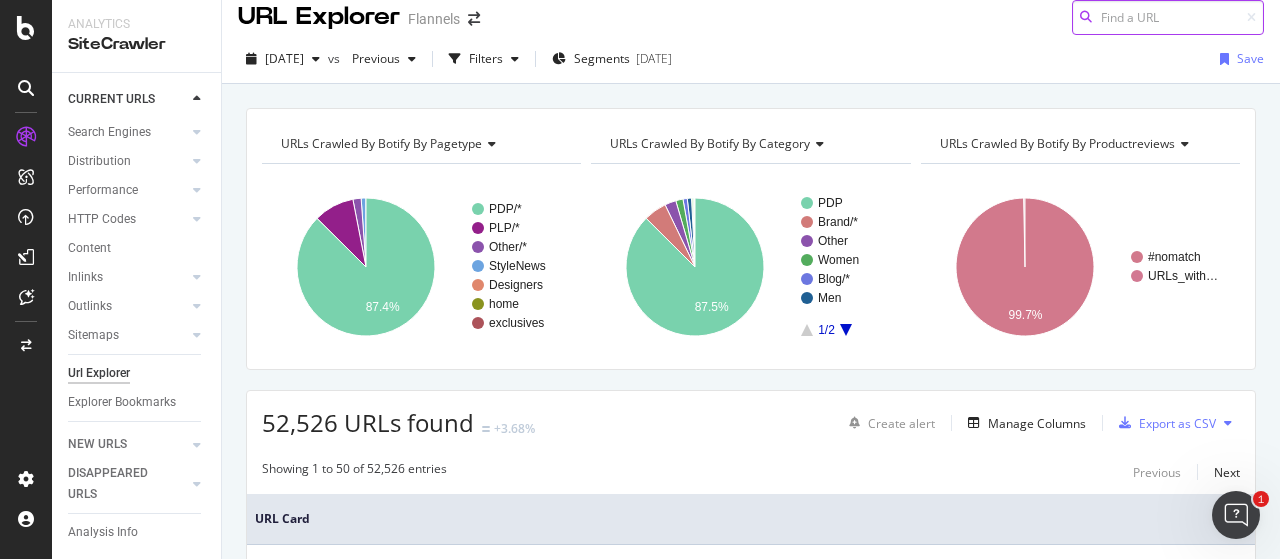 scroll, scrollTop: 0, scrollLeft: 0, axis: both 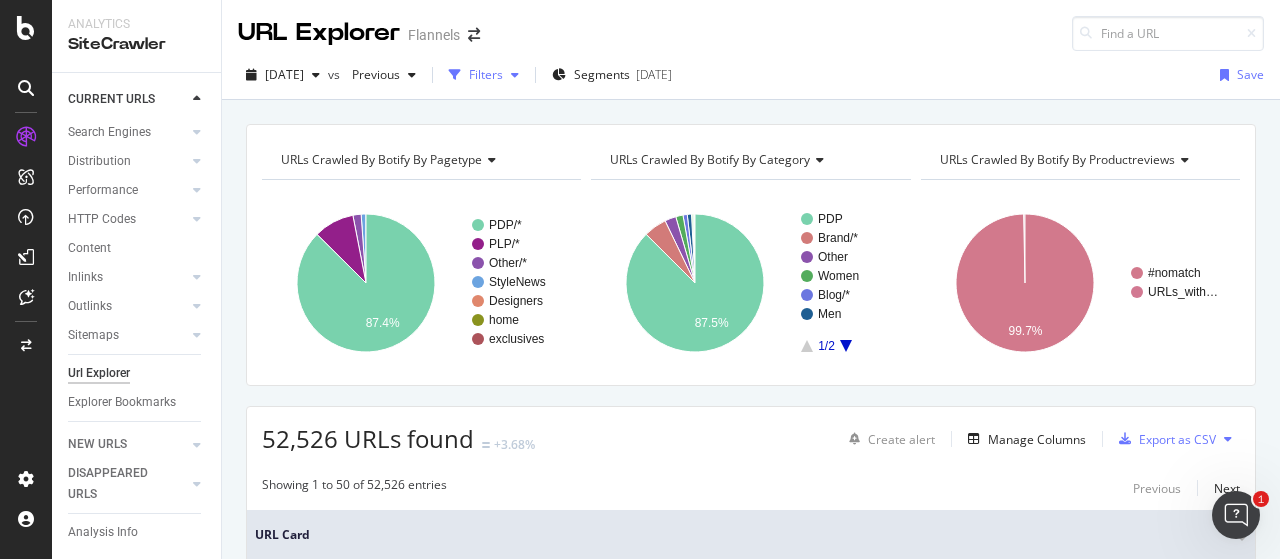 click on "Filters" at bounding box center [486, 74] 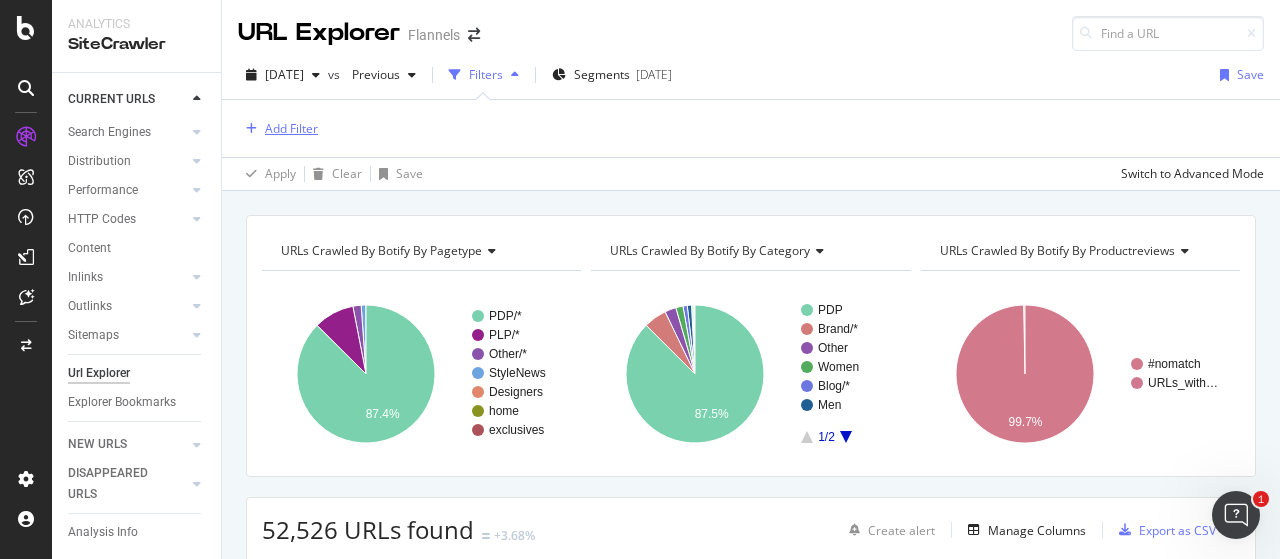 click on "Add Filter" at bounding box center (278, 129) 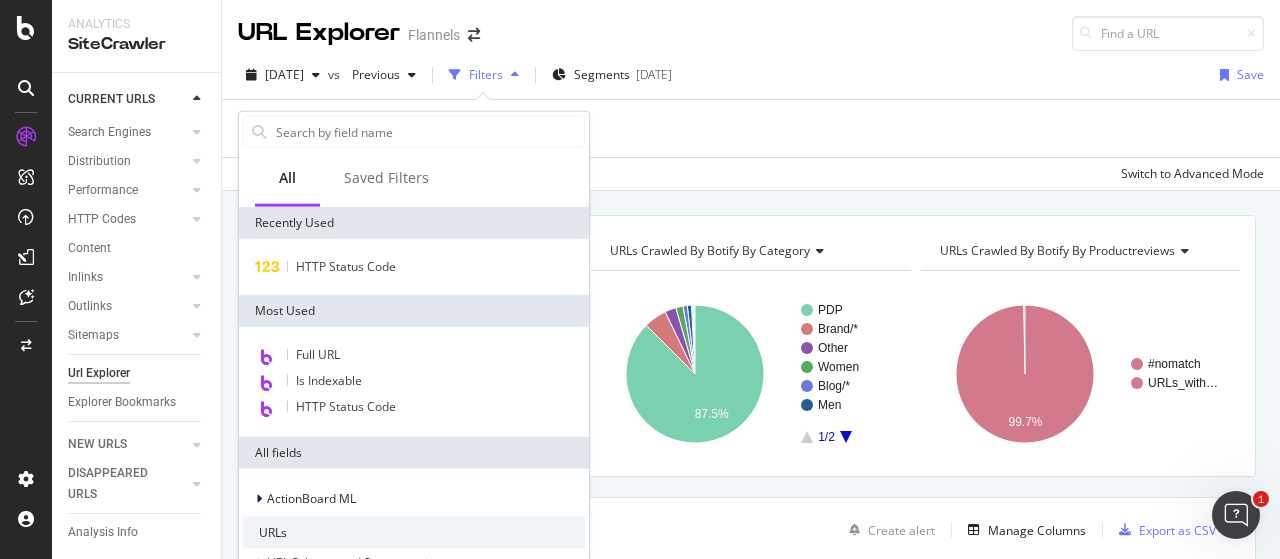 click on "Add Filter" at bounding box center (751, 128) 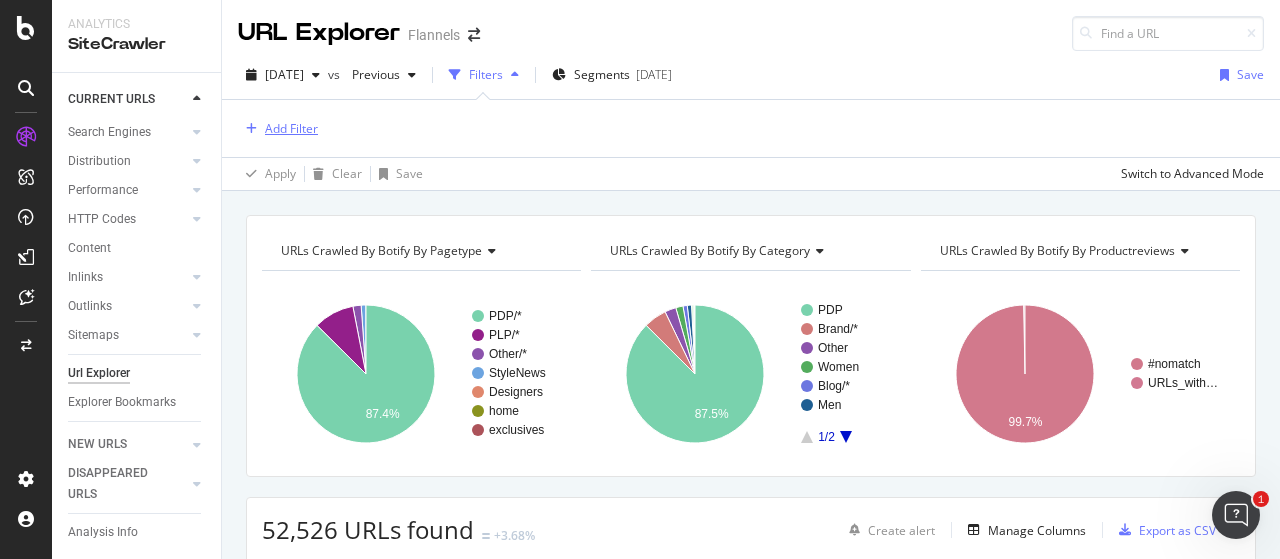 click on "Add Filter" at bounding box center (291, 128) 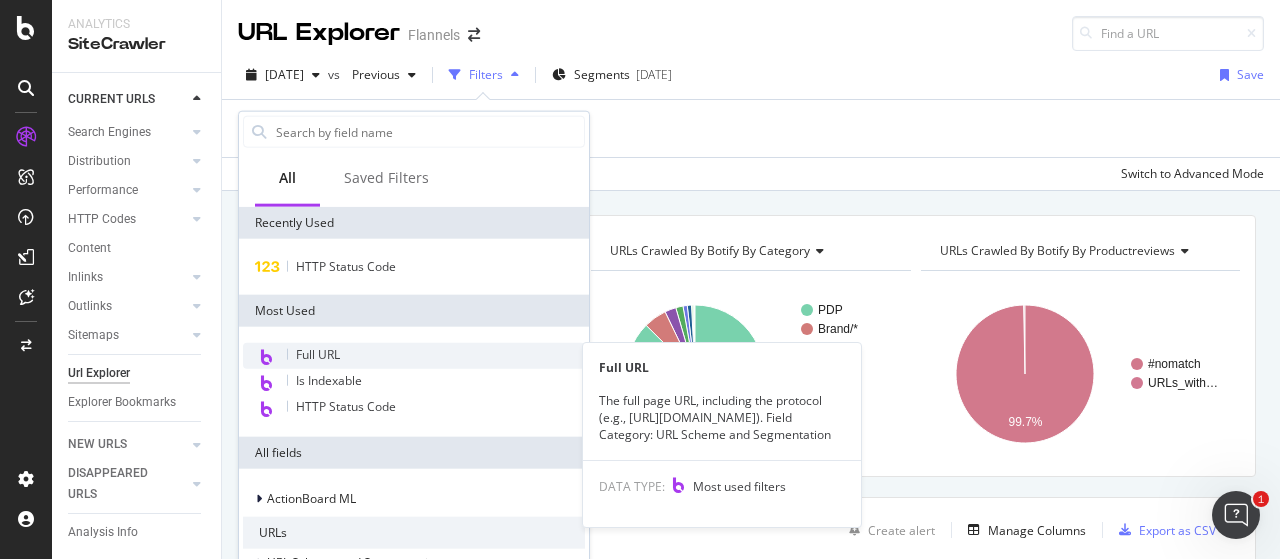 click on "Full URL" at bounding box center [318, 354] 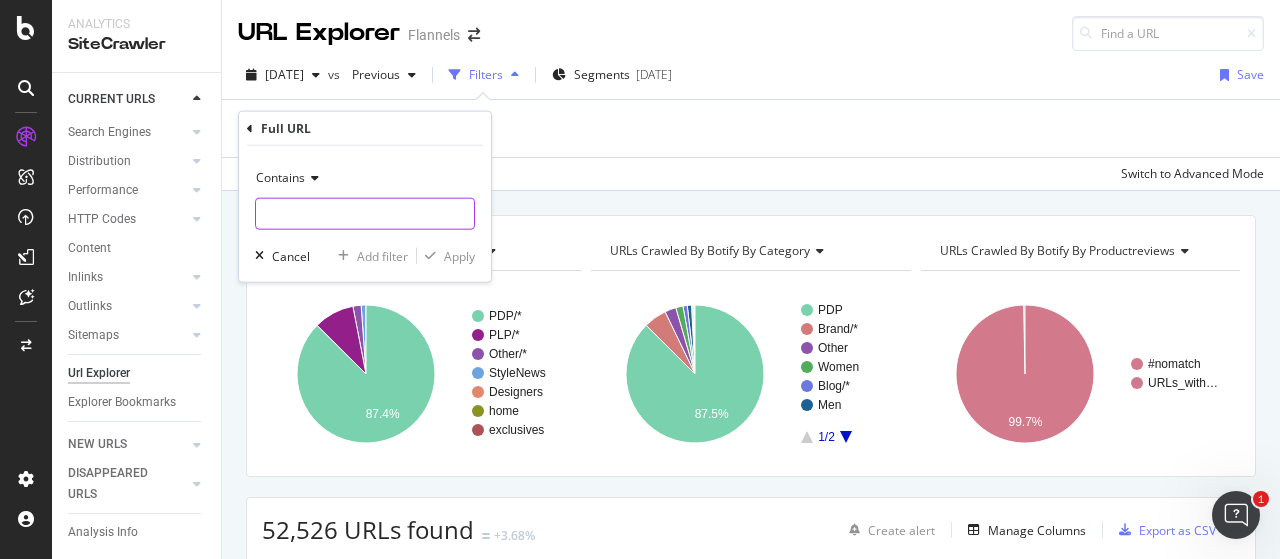 click at bounding box center [365, 214] 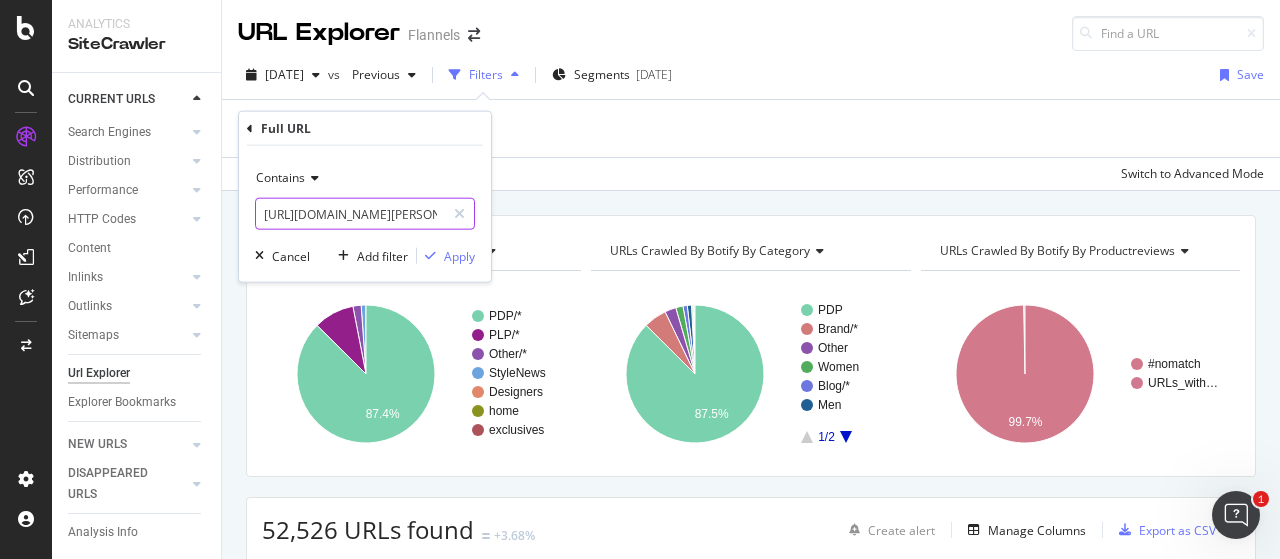type on "[URL][DOMAIN_NAME][PERSON_NAME]" 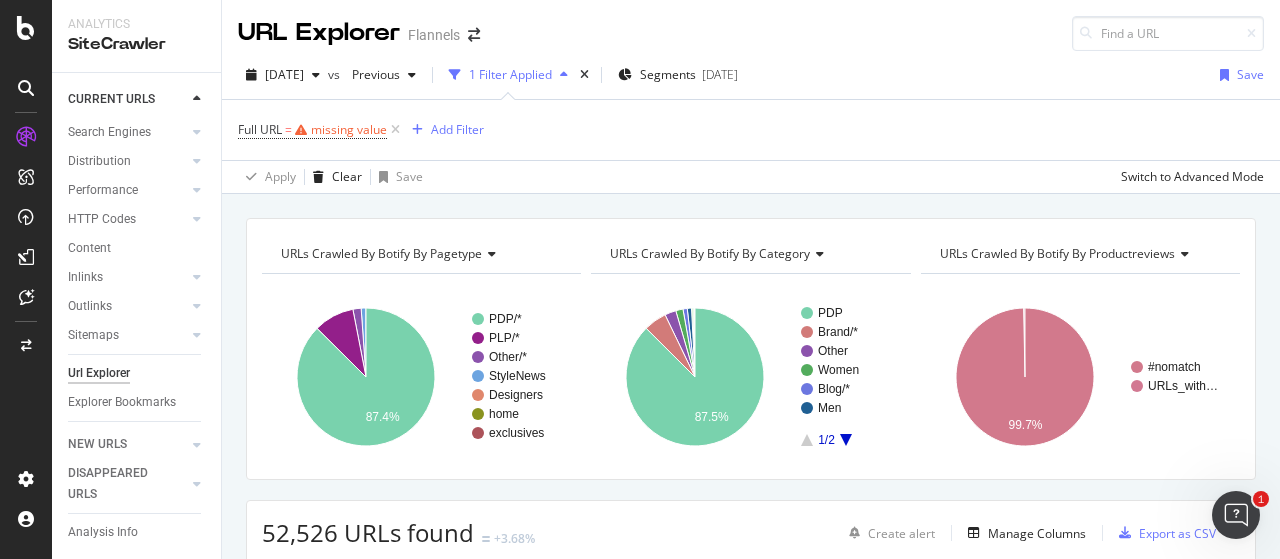 click on "Full URL   =   missing value Add Filter" at bounding box center [751, 130] 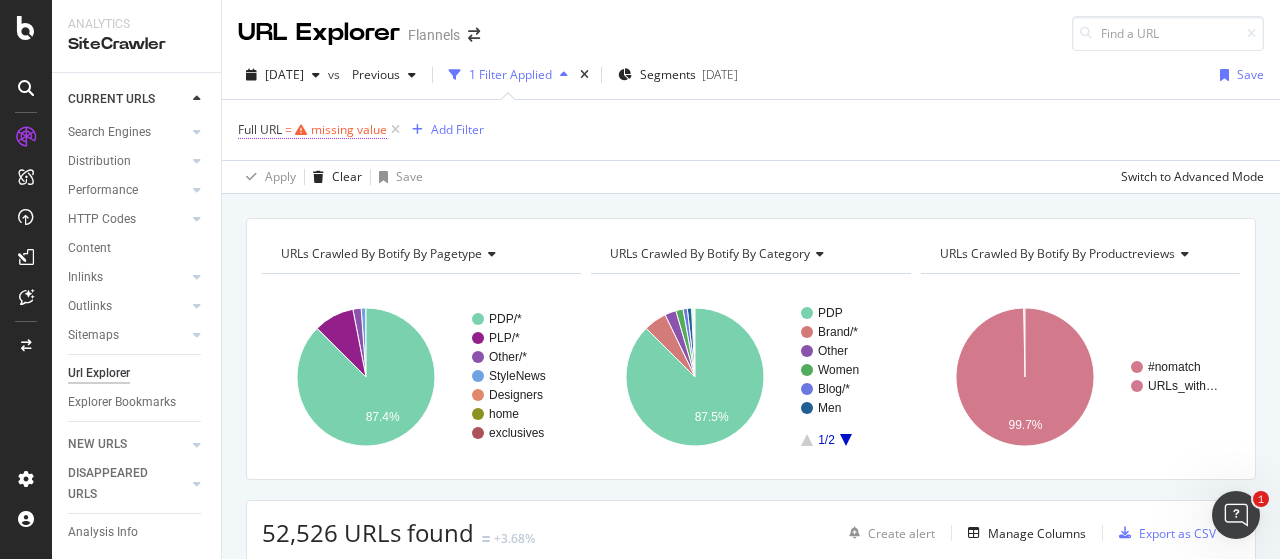 click on "missing value" at bounding box center [349, 129] 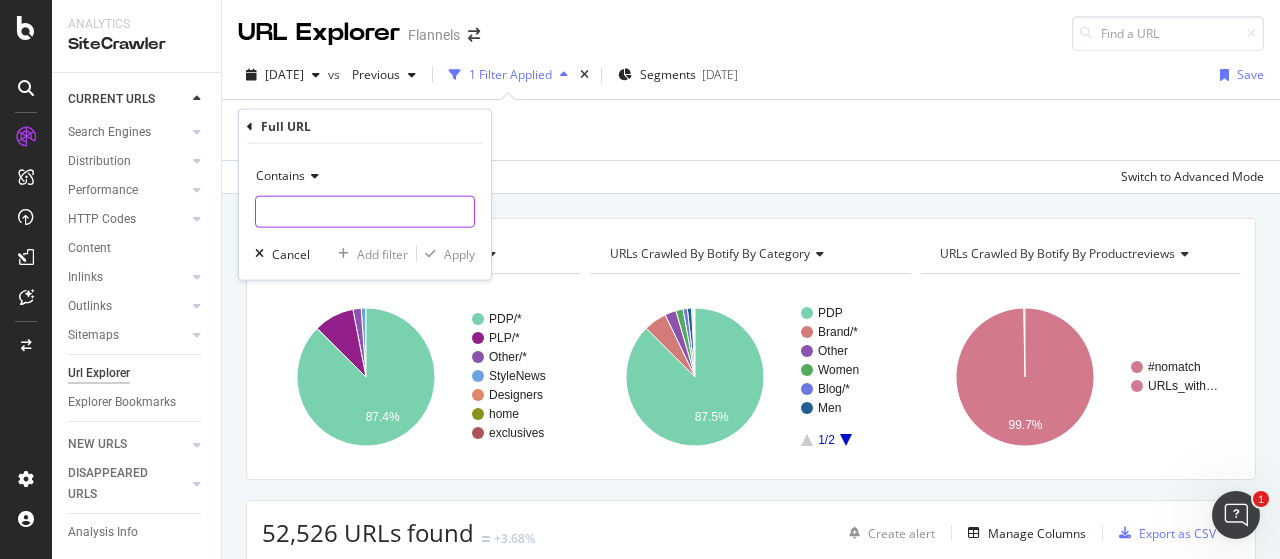 click at bounding box center (365, 212) 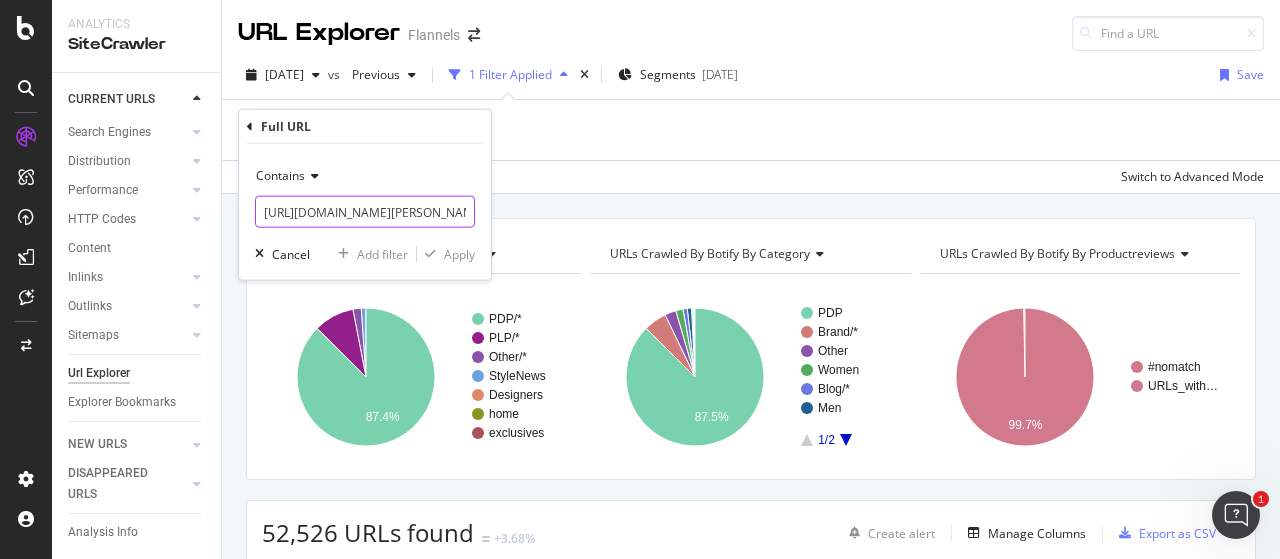 scroll, scrollTop: 0, scrollLeft: 44, axis: horizontal 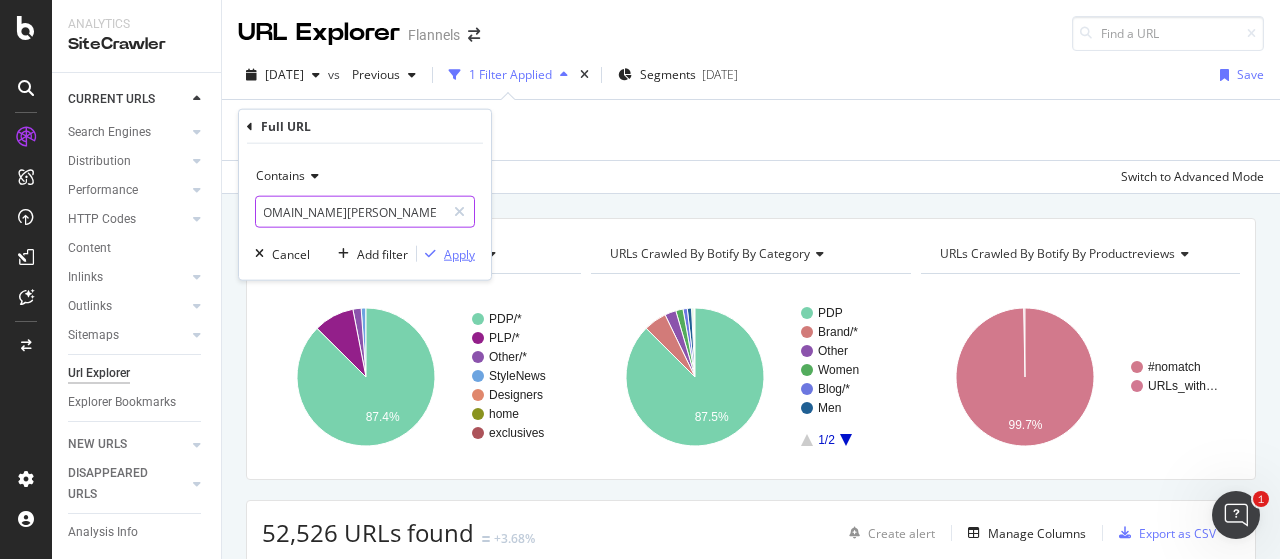 type on "[URL][DOMAIN_NAME][PERSON_NAME]" 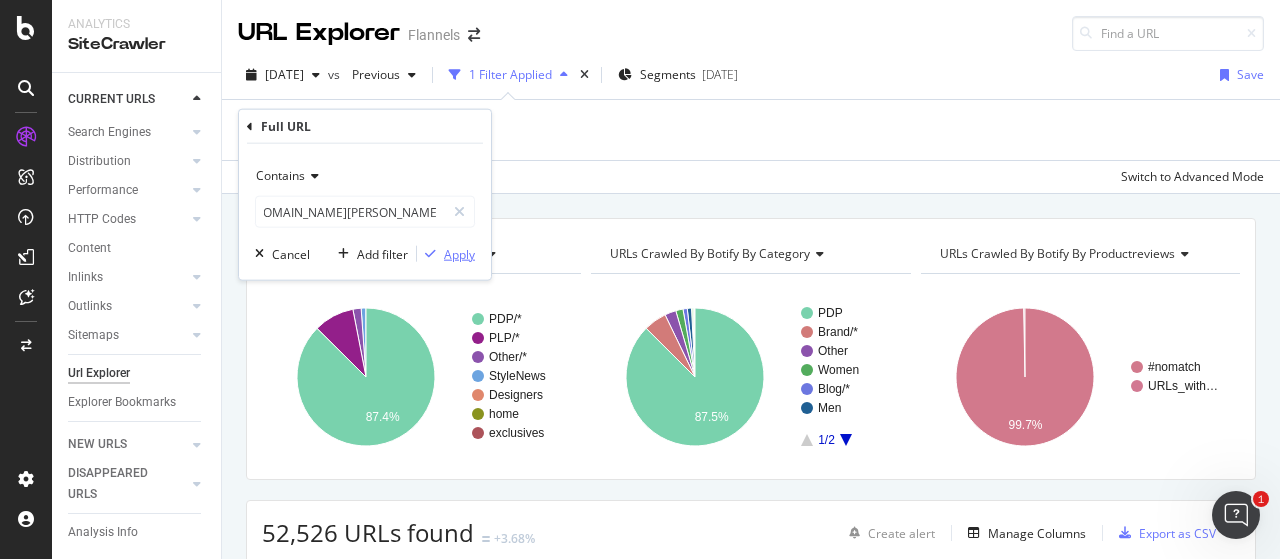 click on "Apply" at bounding box center (459, 253) 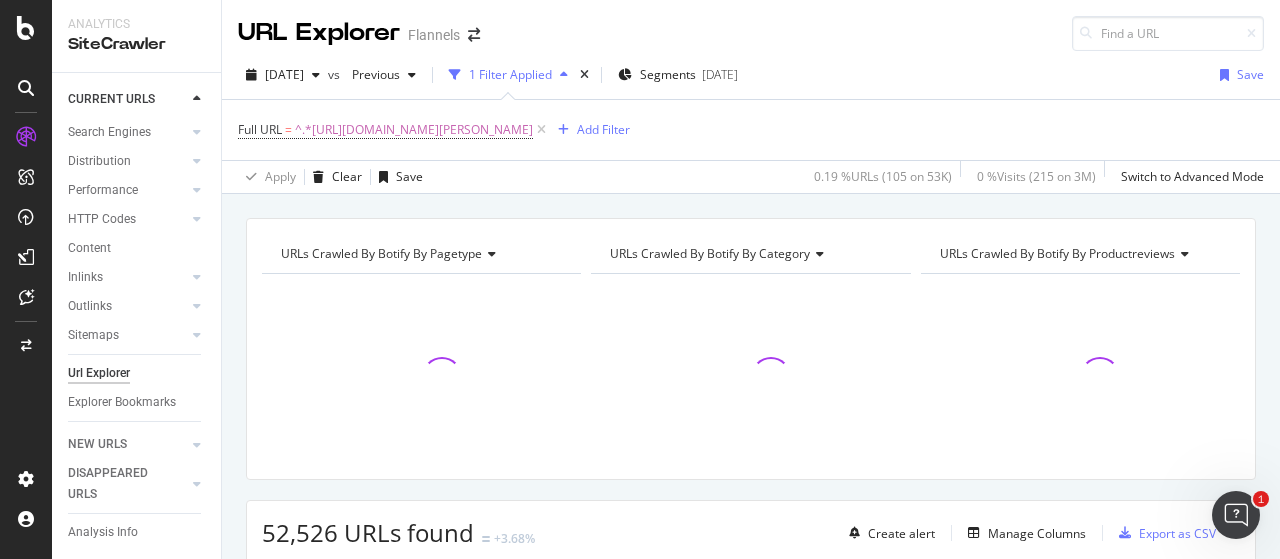 click at bounding box center [564, 75] 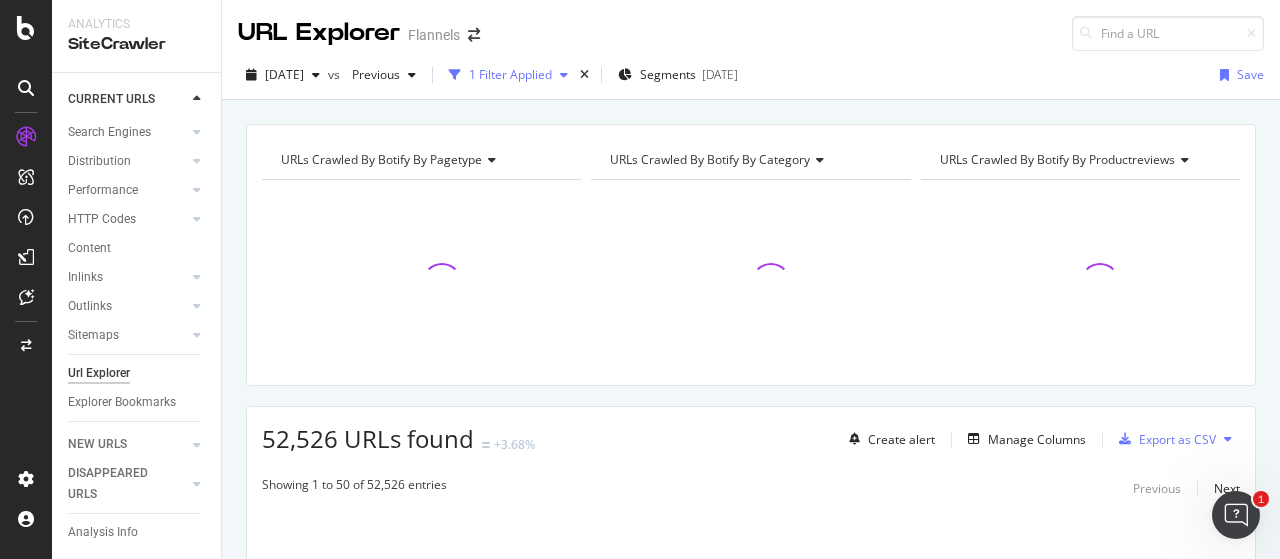 click at bounding box center [564, 75] 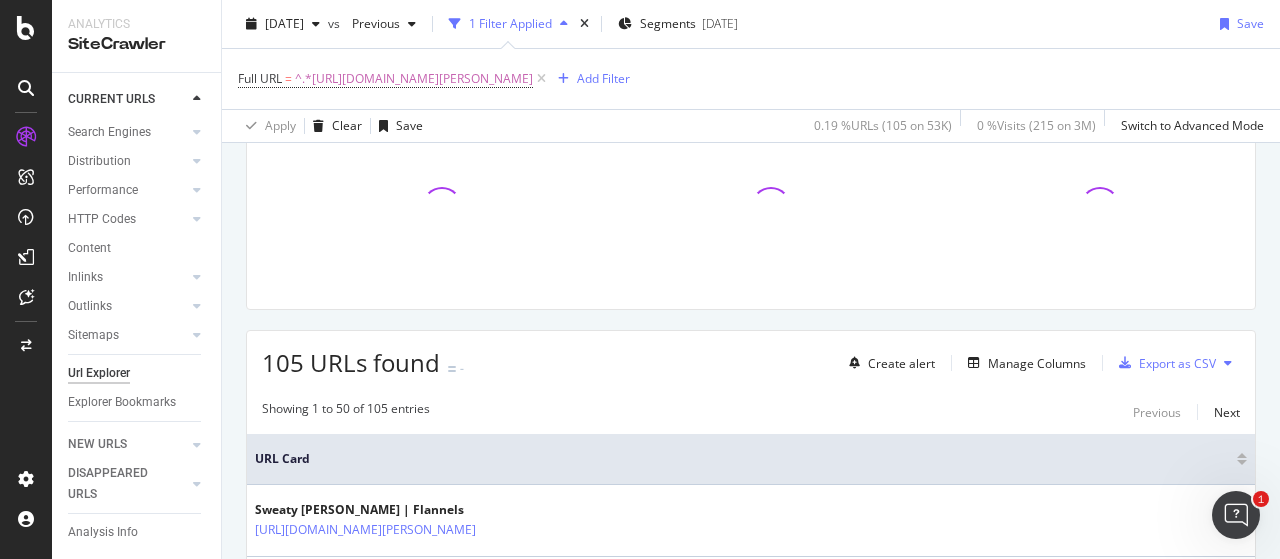 scroll, scrollTop: 300, scrollLeft: 0, axis: vertical 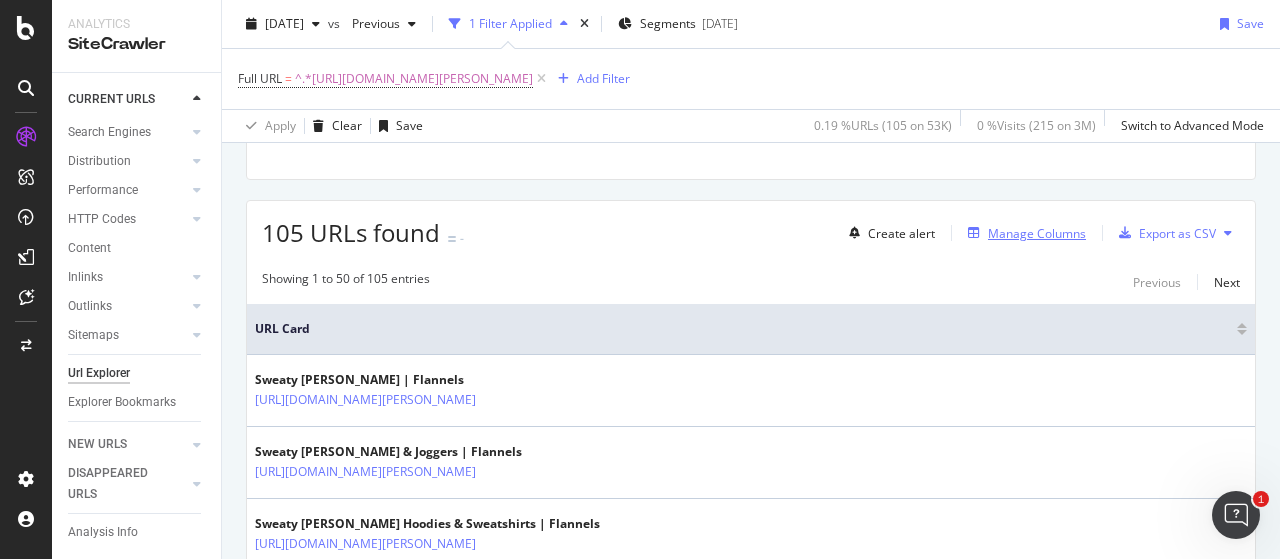 click on "Manage Columns" at bounding box center (1037, 233) 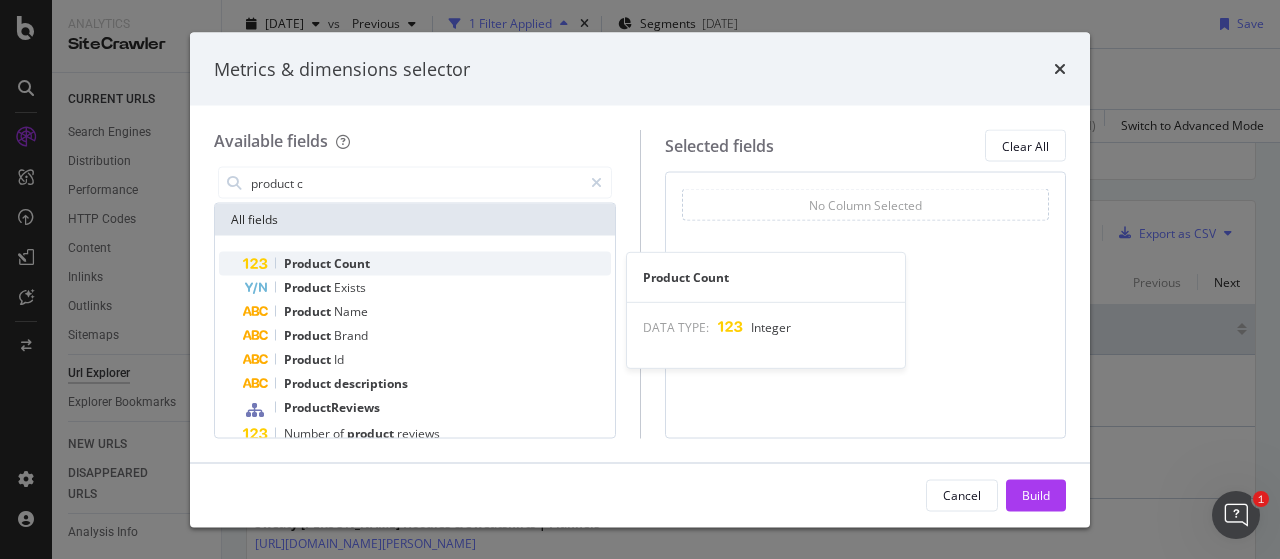 type on "product c" 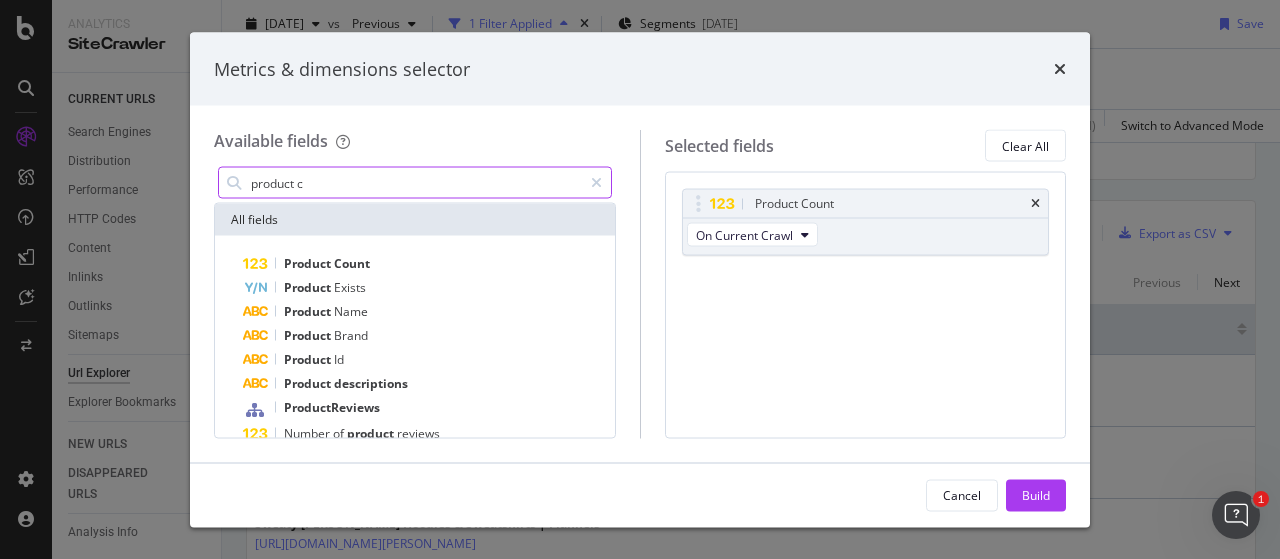 click on "product c" at bounding box center [415, 183] 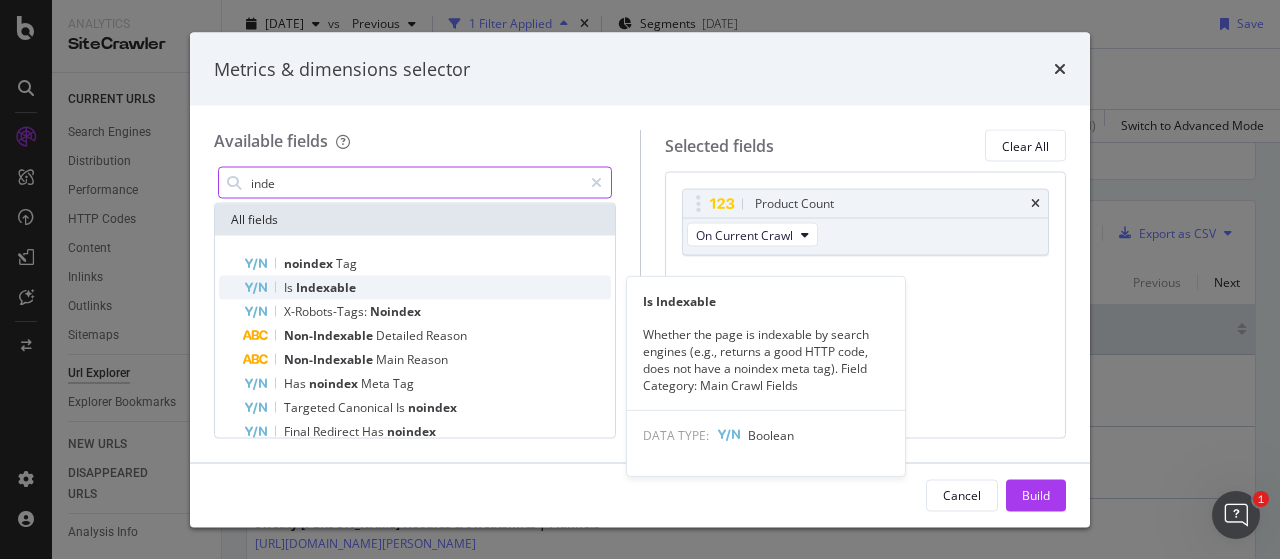 type on "inde" 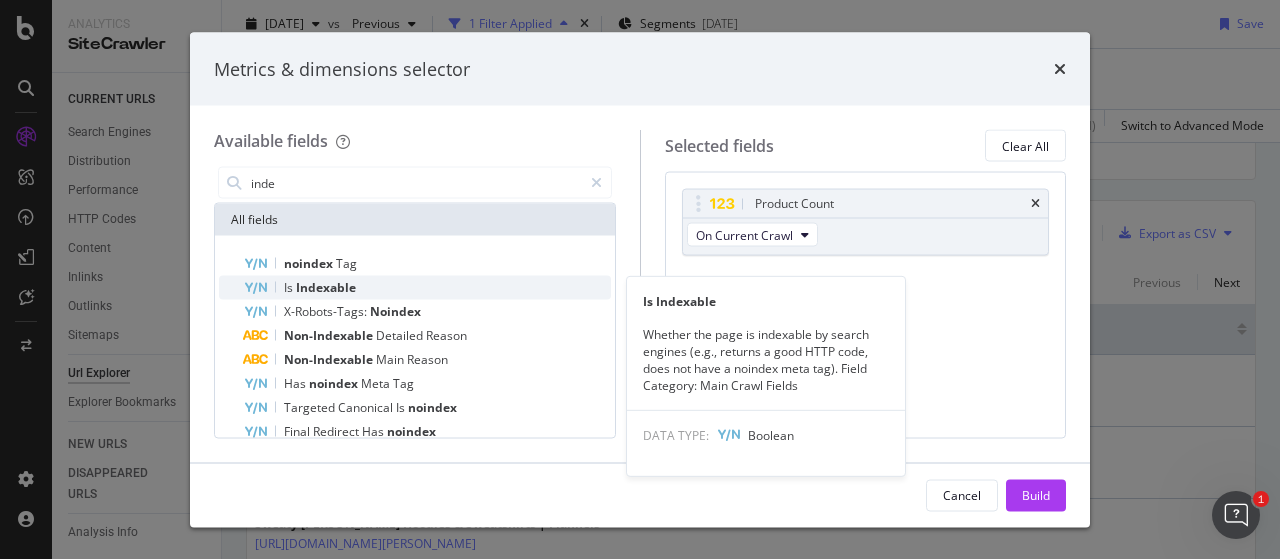 click on "Indexable" at bounding box center (326, 287) 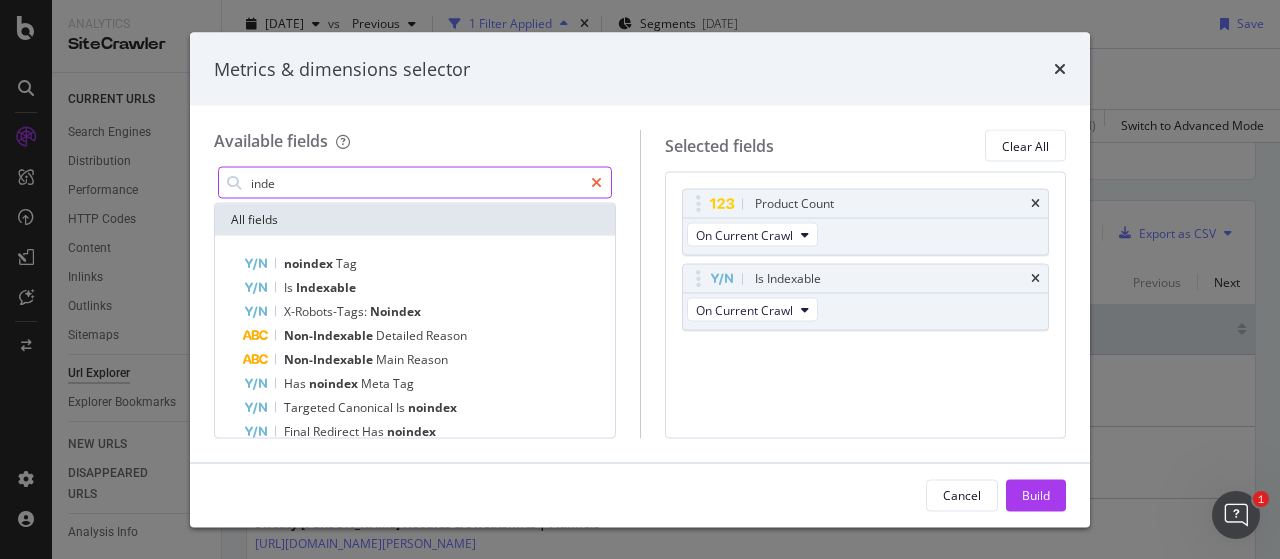 click at bounding box center [596, 183] 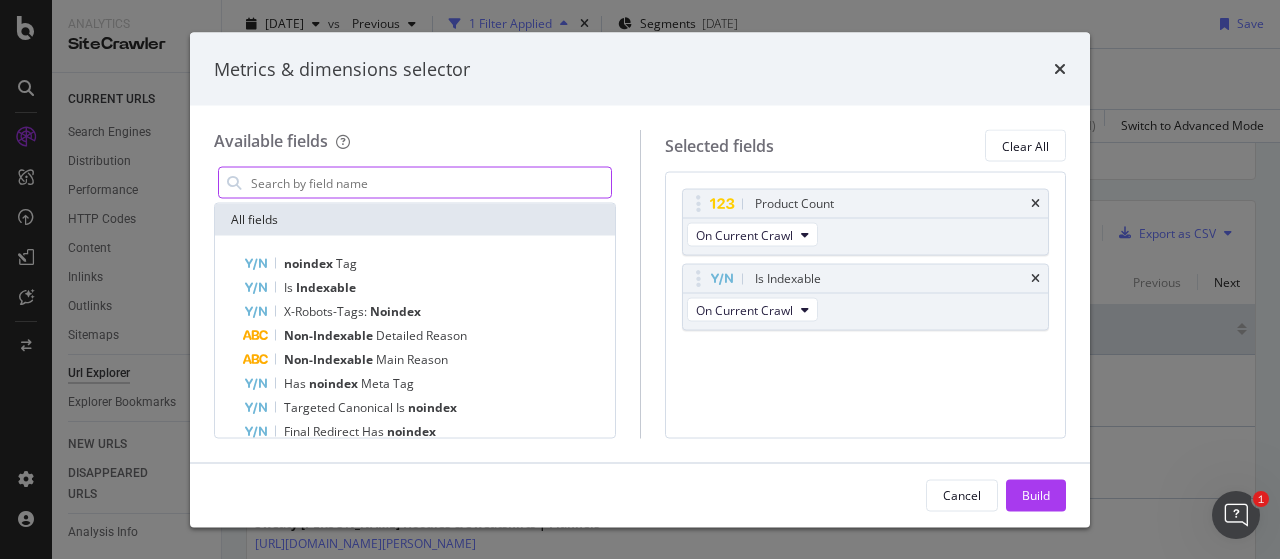 click at bounding box center [430, 183] 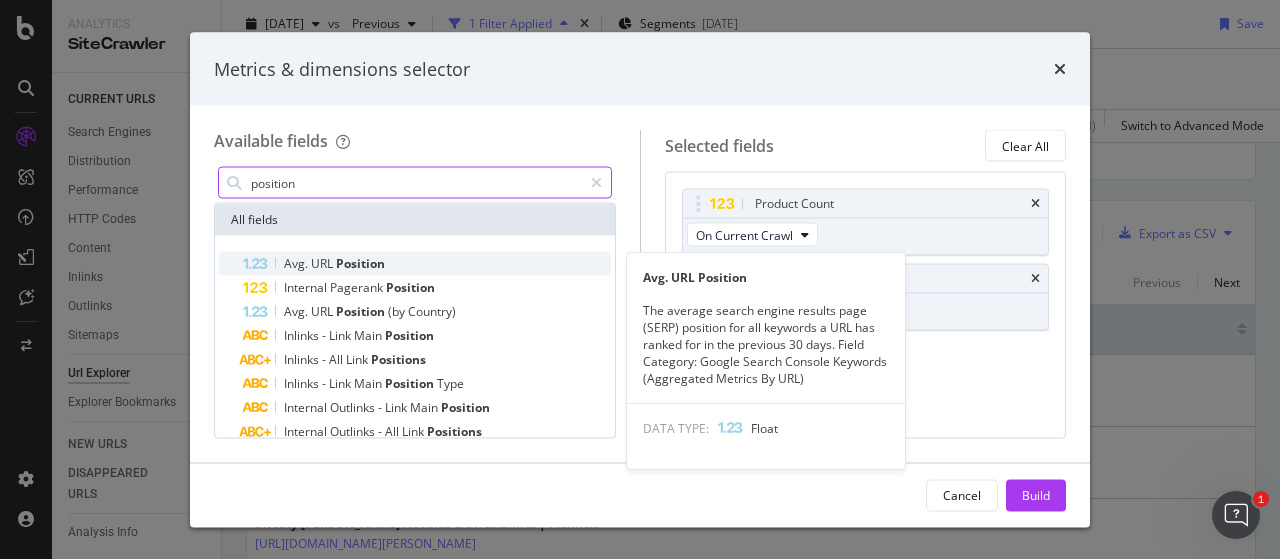 type on "position" 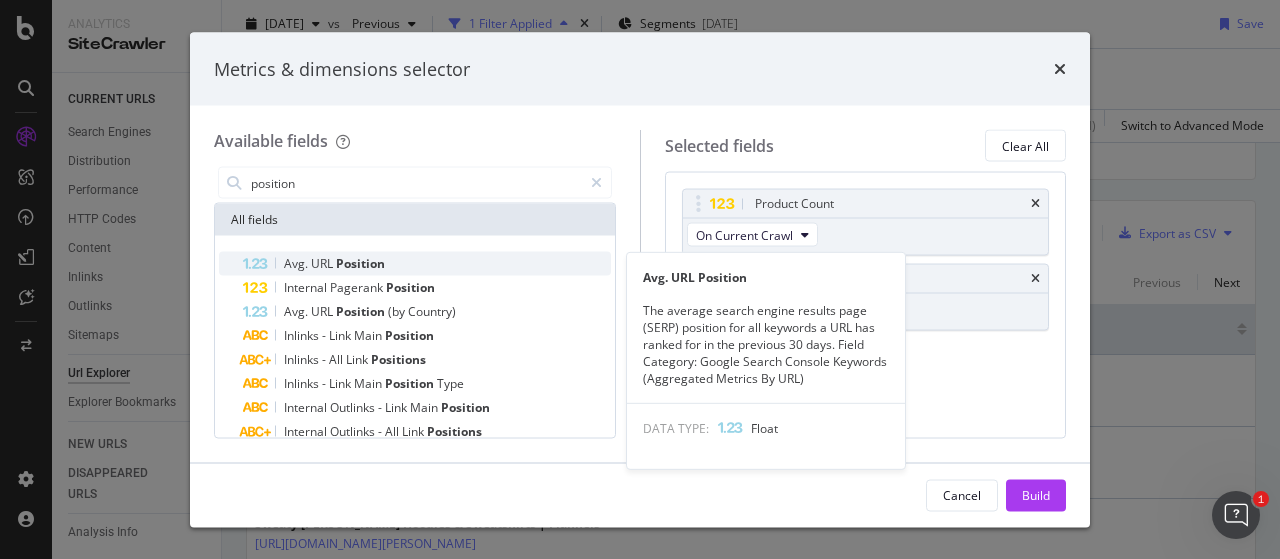 click on "Avg.   URL   Position" at bounding box center [427, 264] 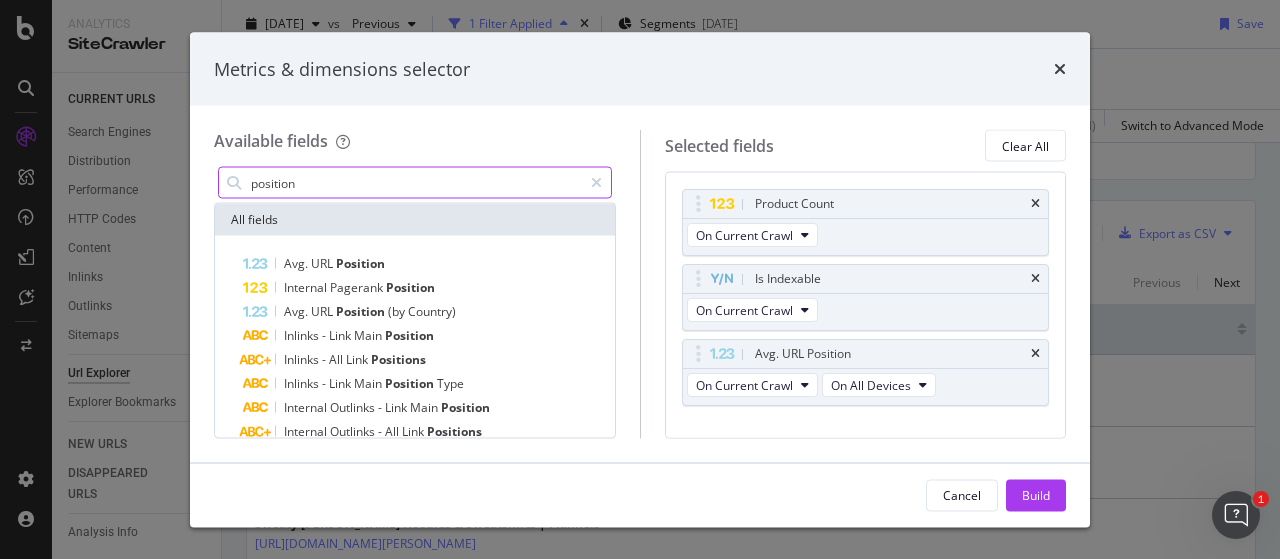 click on "position" at bounding box center [415, 183] 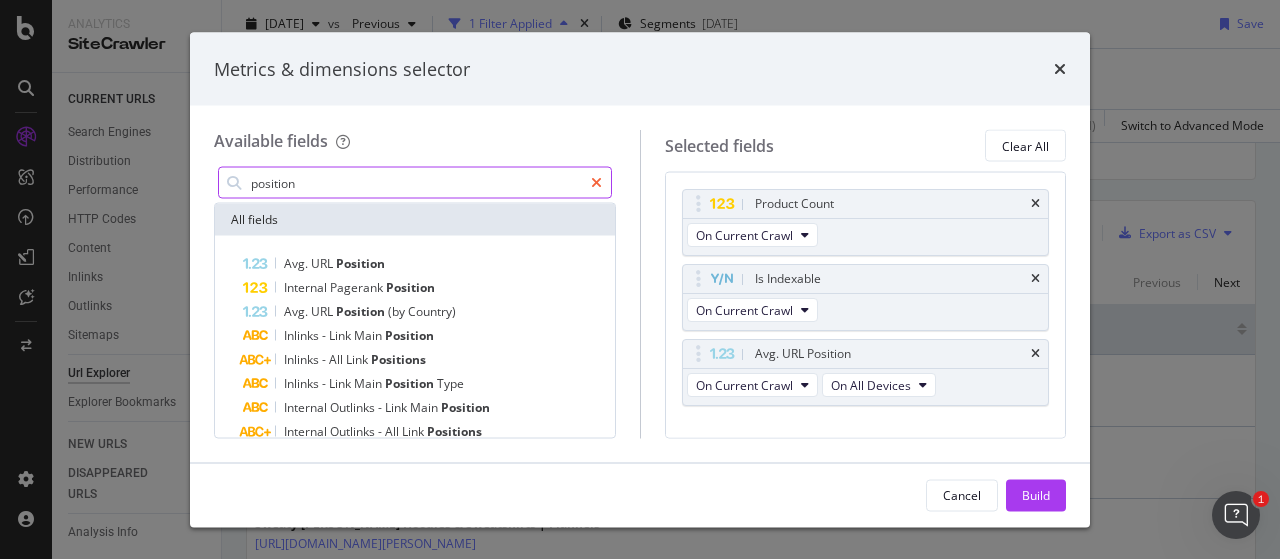 click at bounding box center (596, 183) 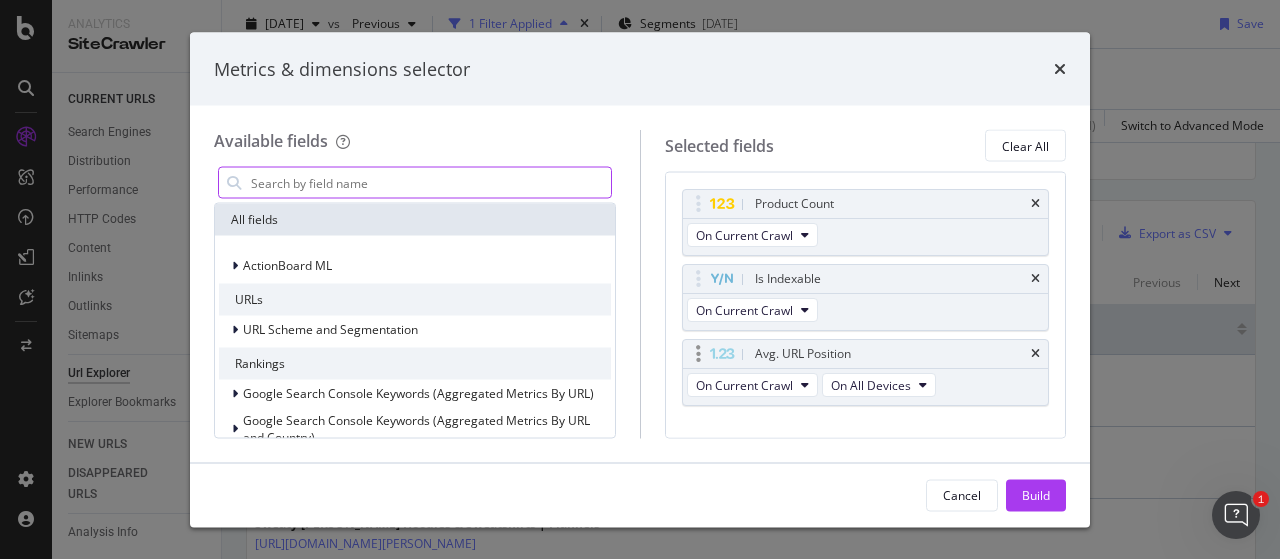 click on "Avg. URL Position" at bounding box center [866, 354] 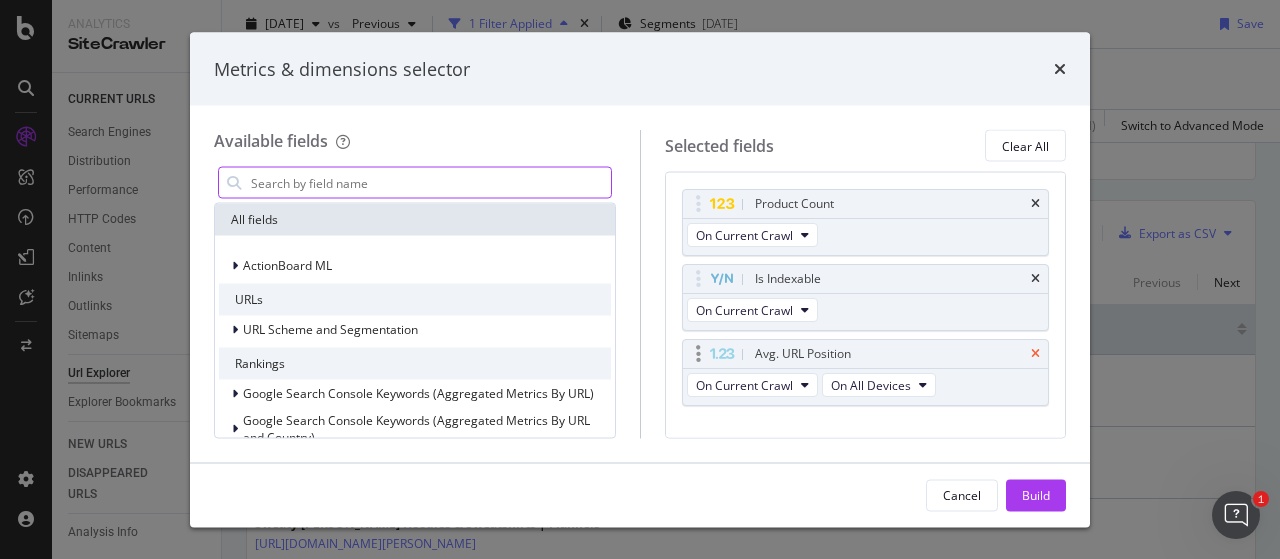 click at bounding box center (1035, 354) 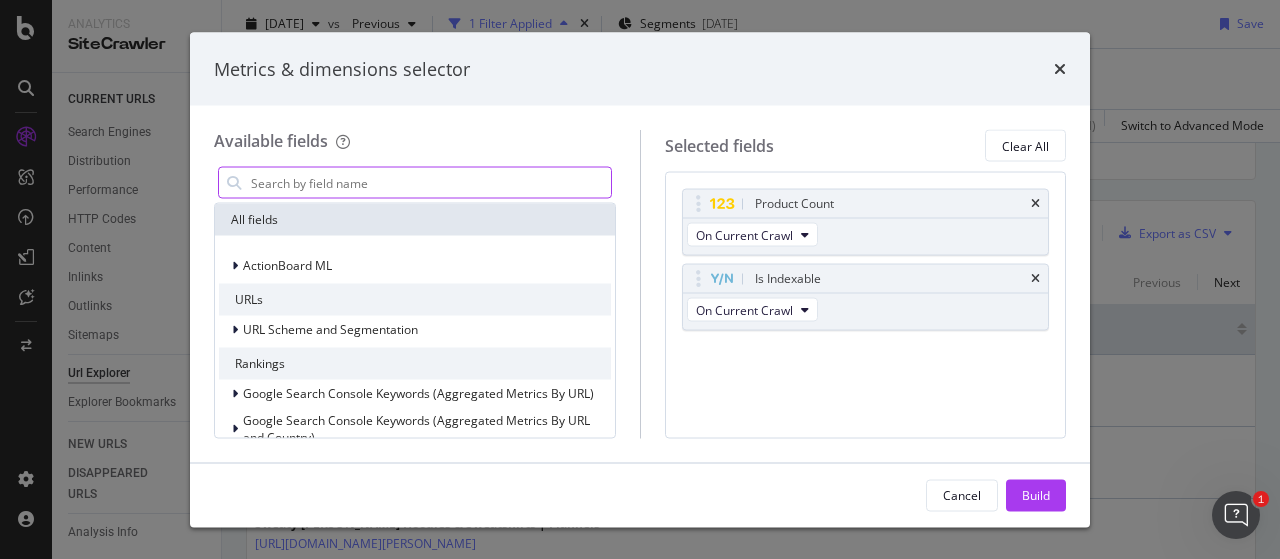click at bounding box center [430, 183] 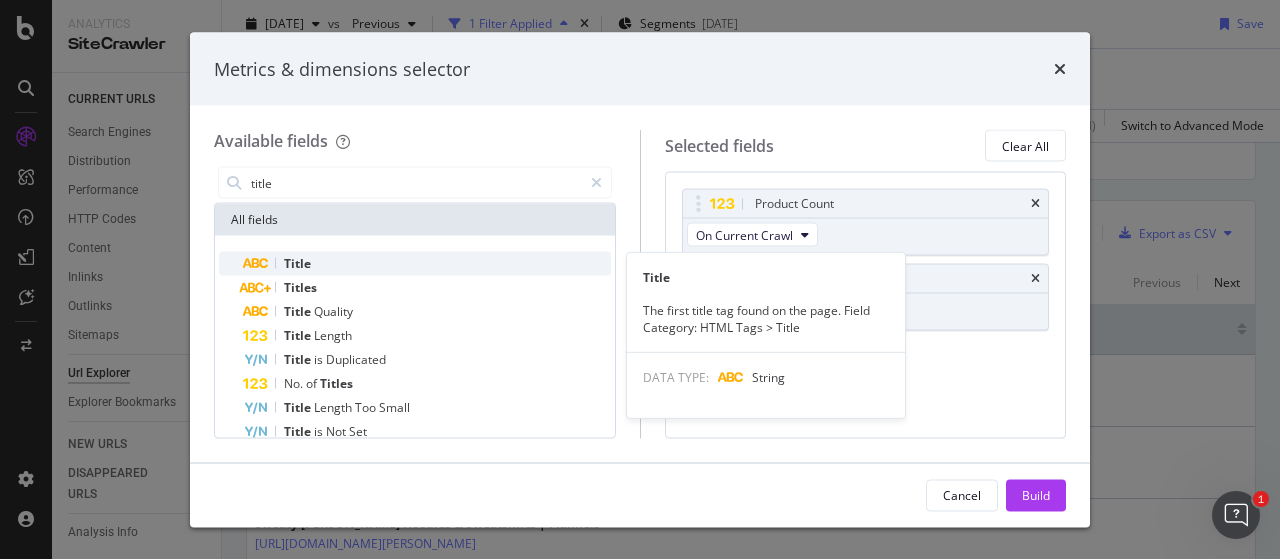 click on "Title" at bounding box center [297, 263] 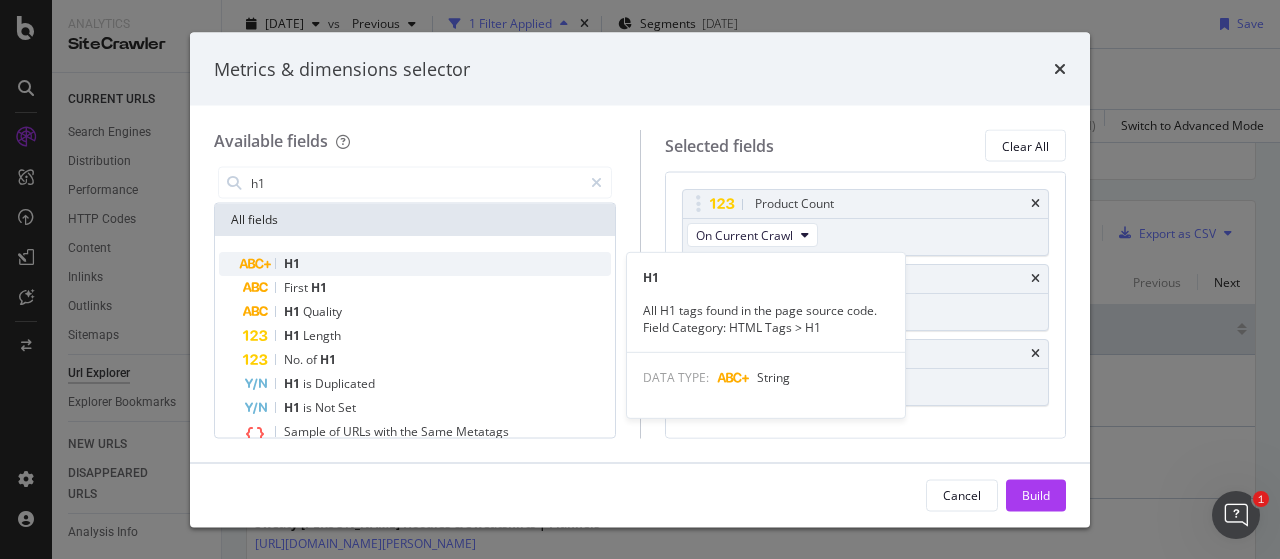 click on "H1" at bounding box center (292, 263) 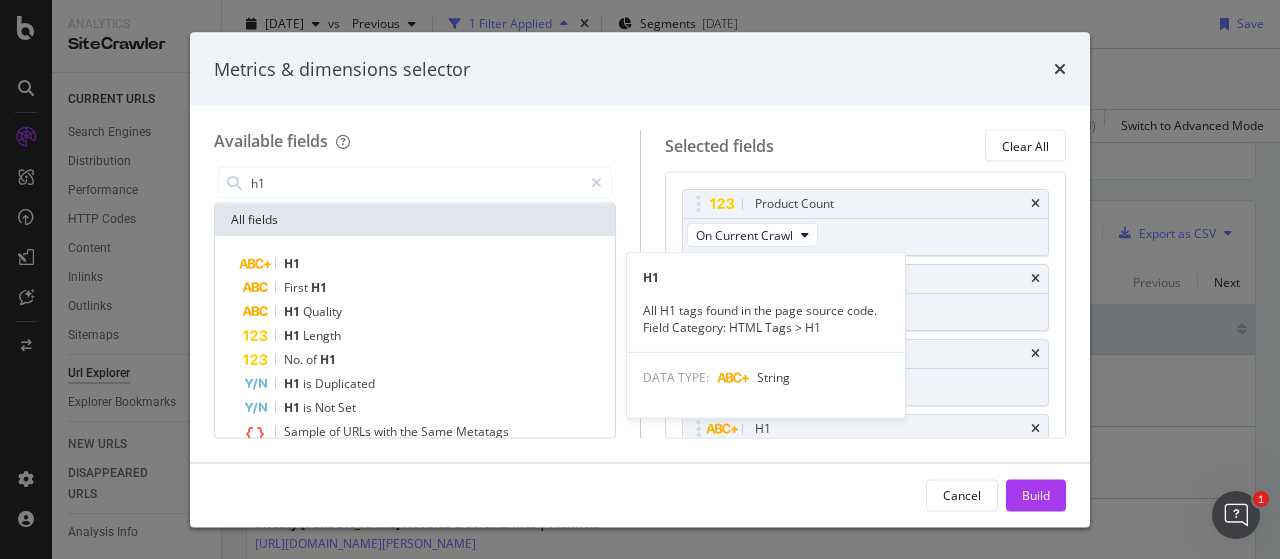 scroll, scrollTop: 40, scrollLeft: 0, axis: vertical 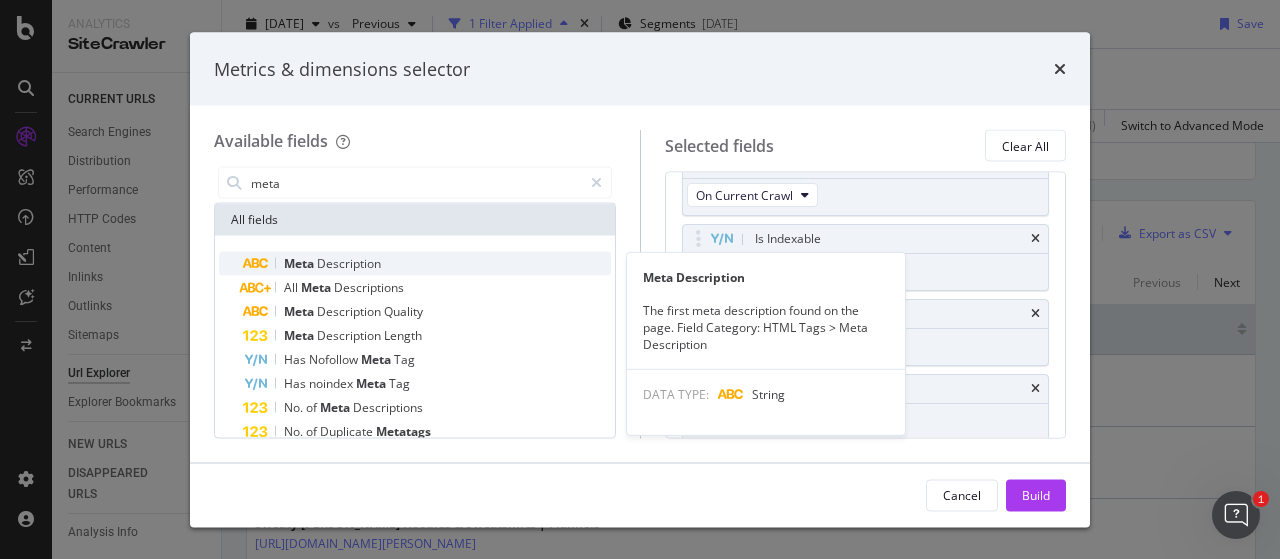 click on "Description" at bounding box center [349, 263] 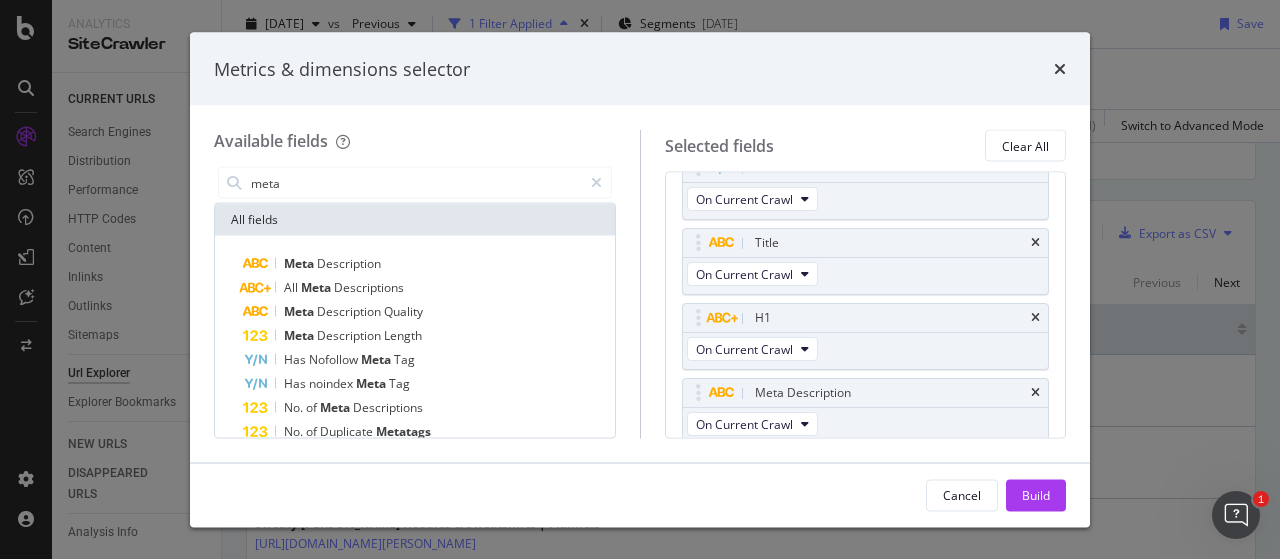 scroll, scrollTop: 114, scrollLeft: 0, axis: vertical 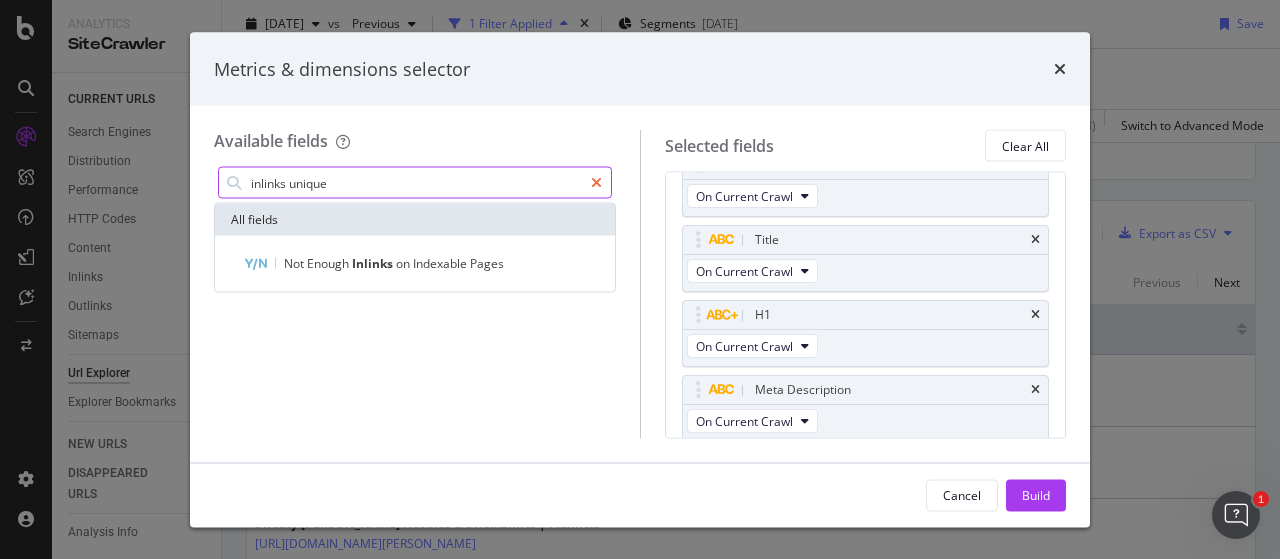 type on "inlinks unique" 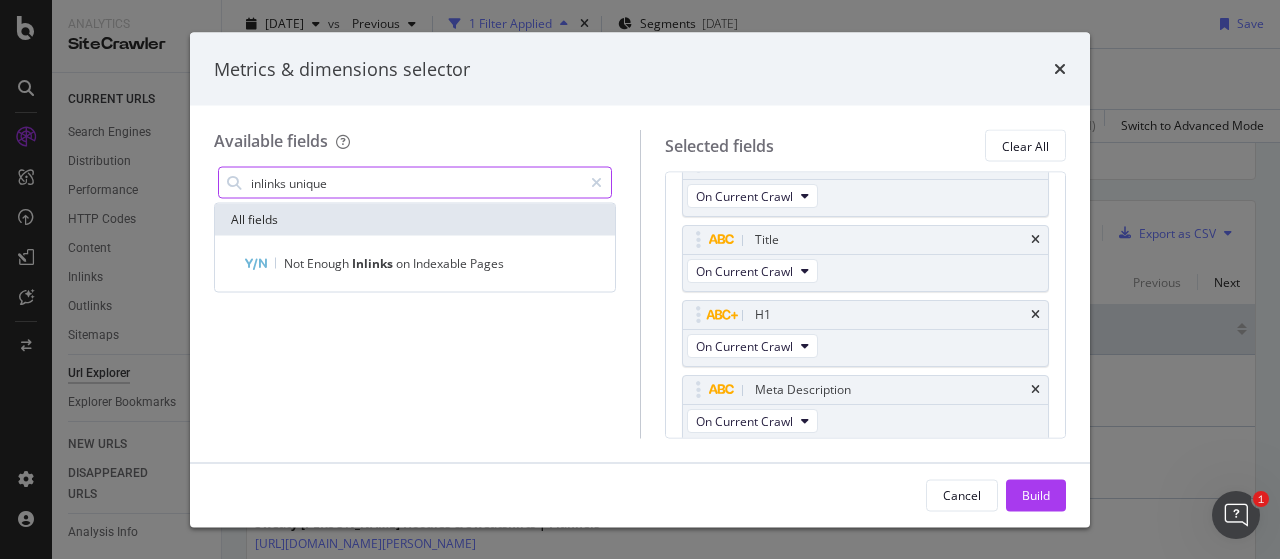 drag, startPoint x: 601, startPoint y: 179, endPoint x: 522, endPoint y: 179, distance: 79 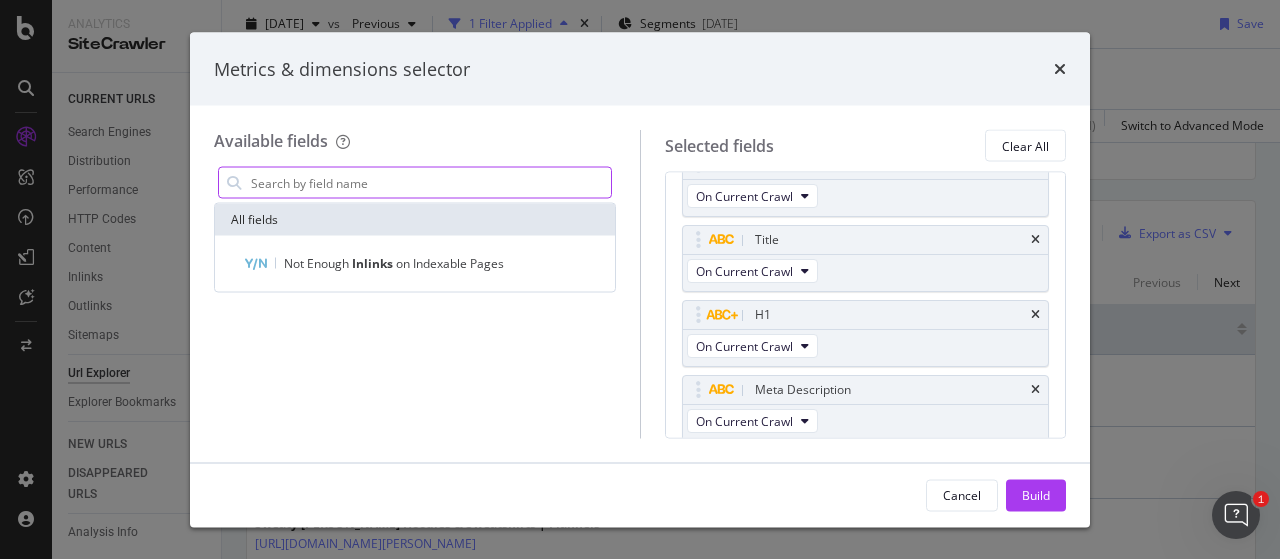 click at bounding box center [430, 183] 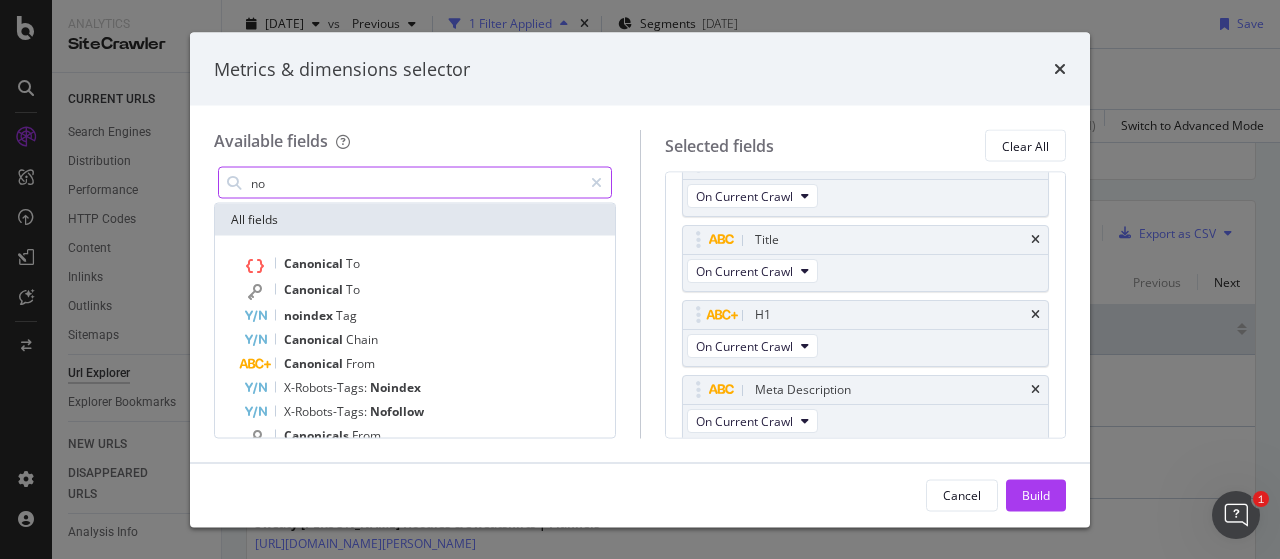 type on "n" 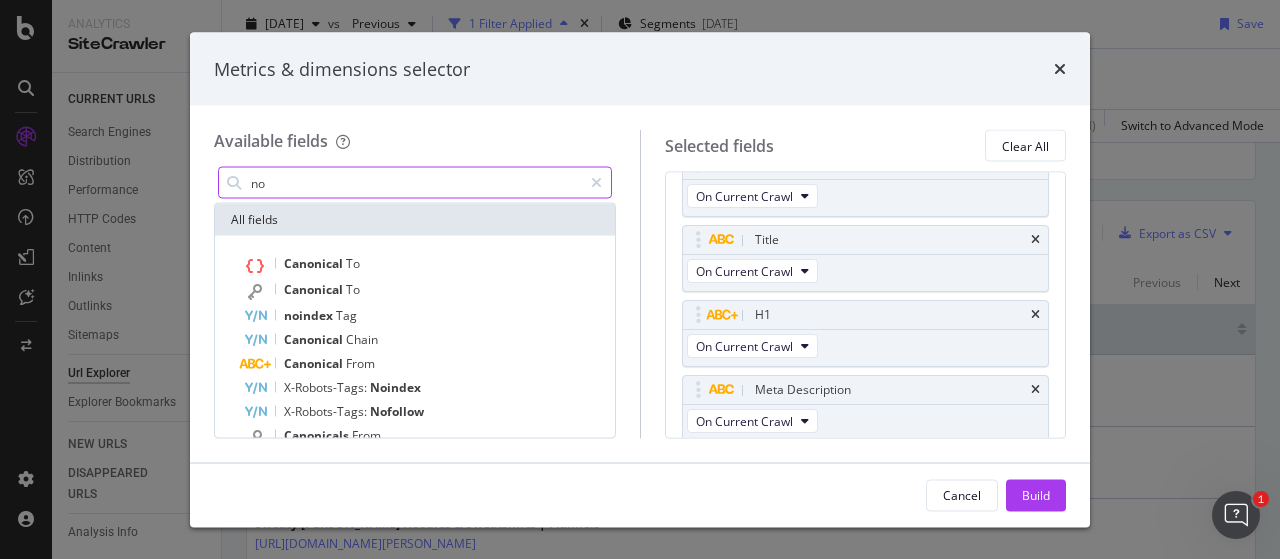 type on "n" 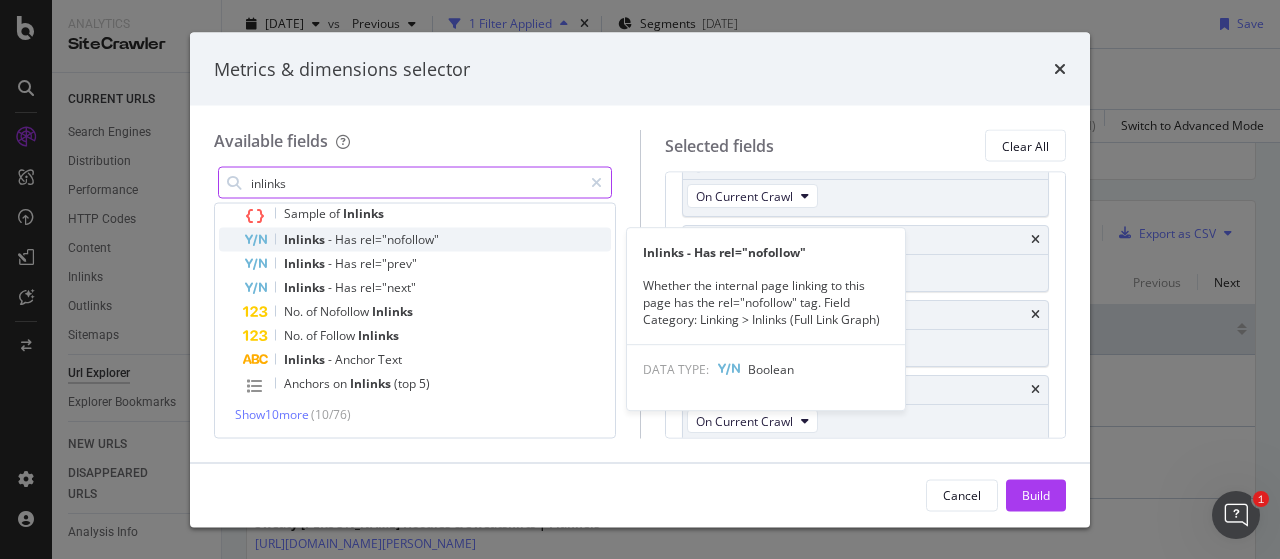 scroll, scrollTop: 0, scrollLeft: 0, axis: both 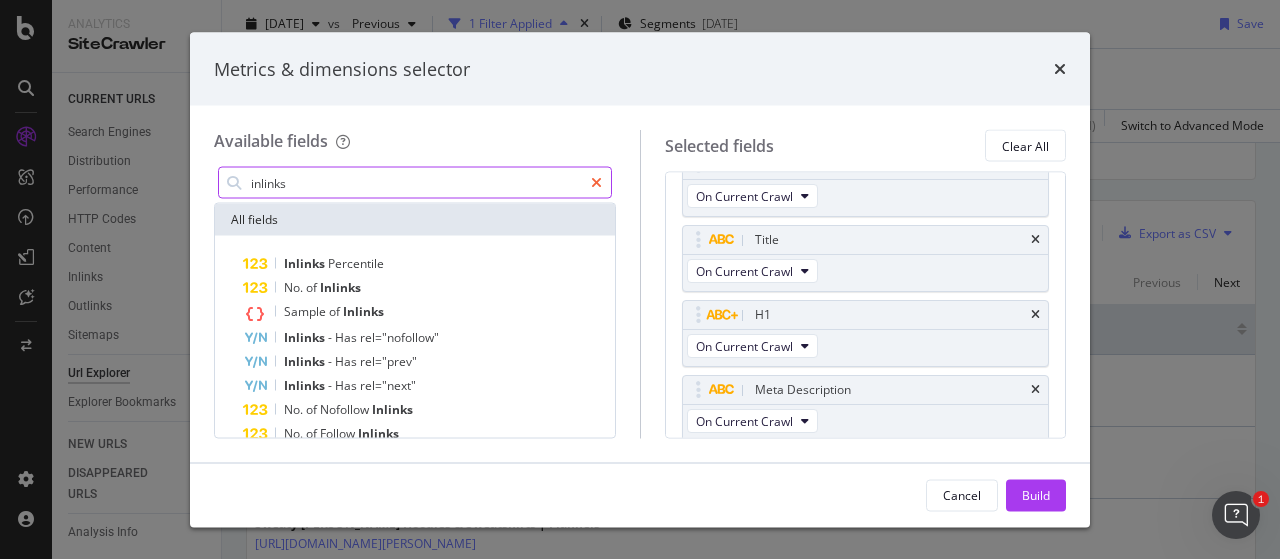 type on "inlinks" 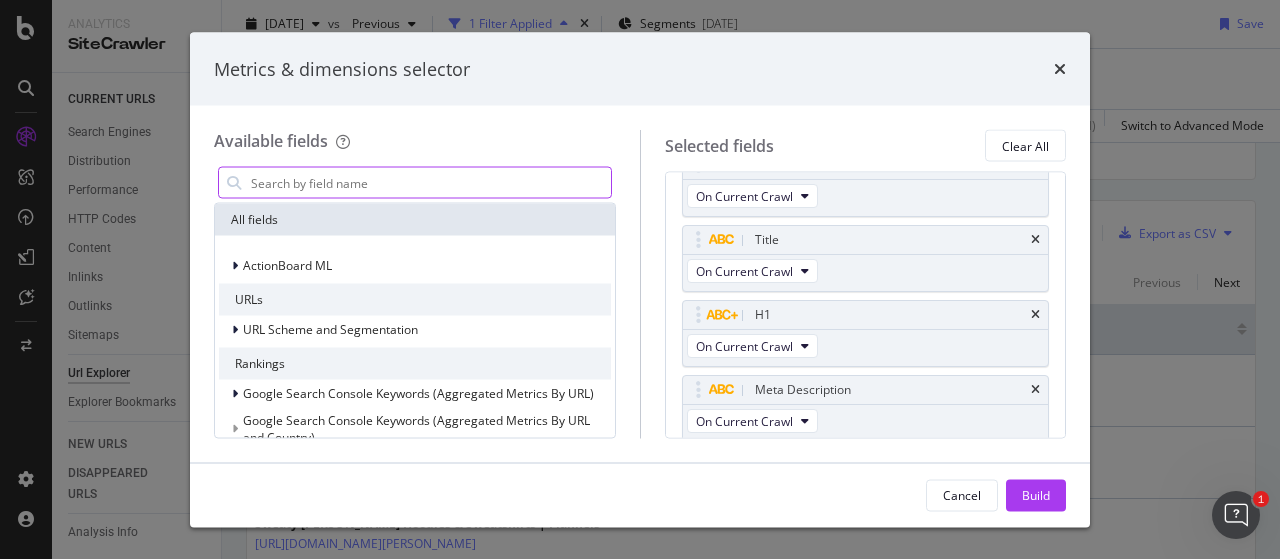 click at bounding box center [430, 183] 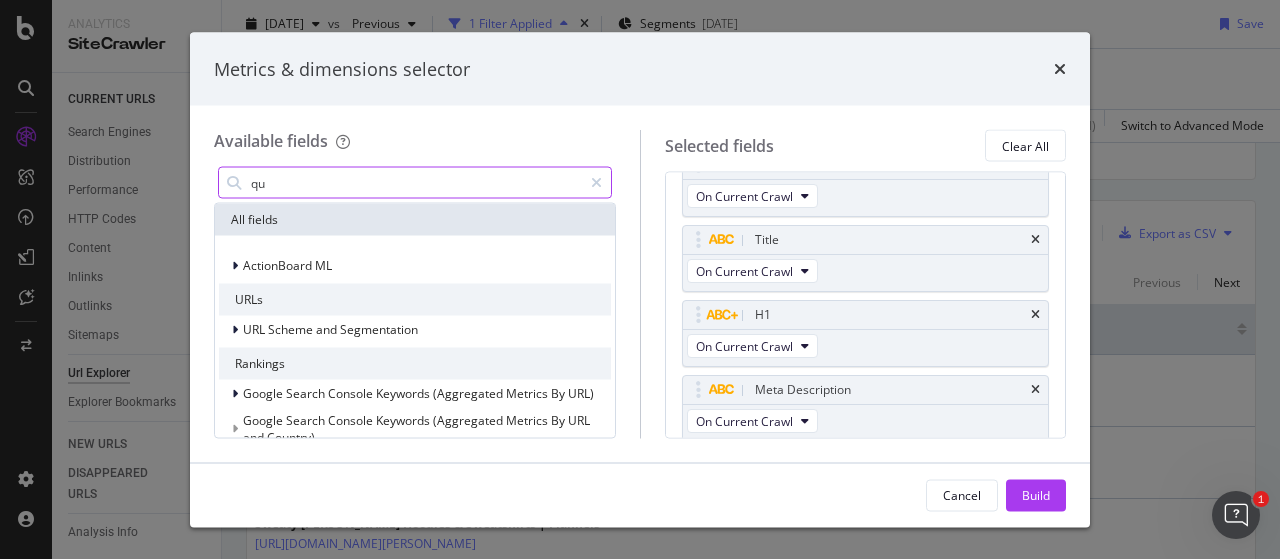 type on "q" 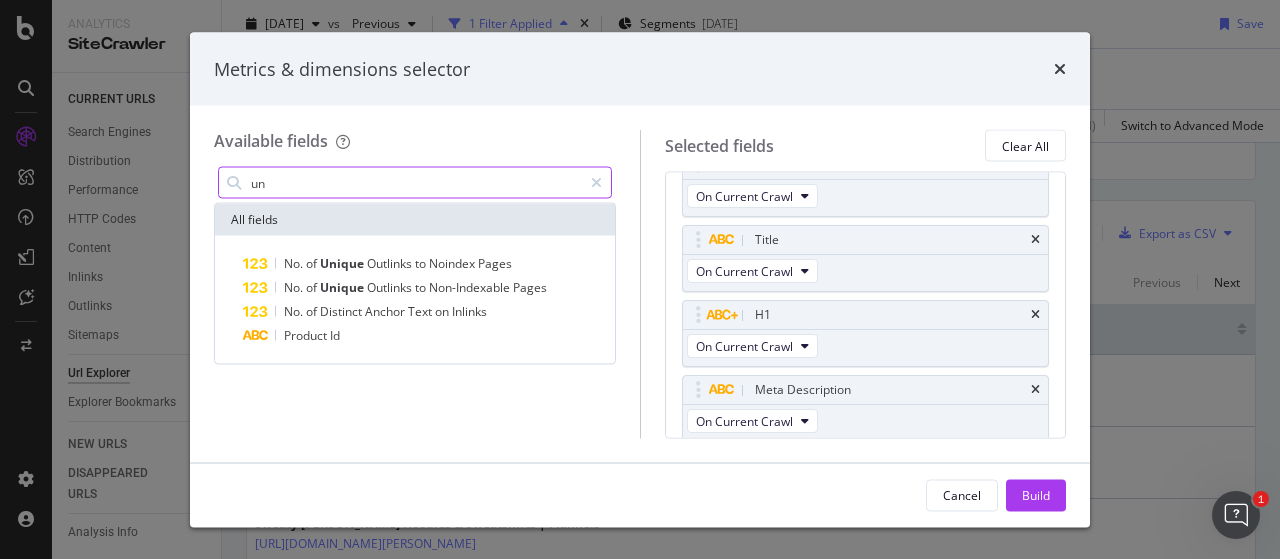 type on "u" 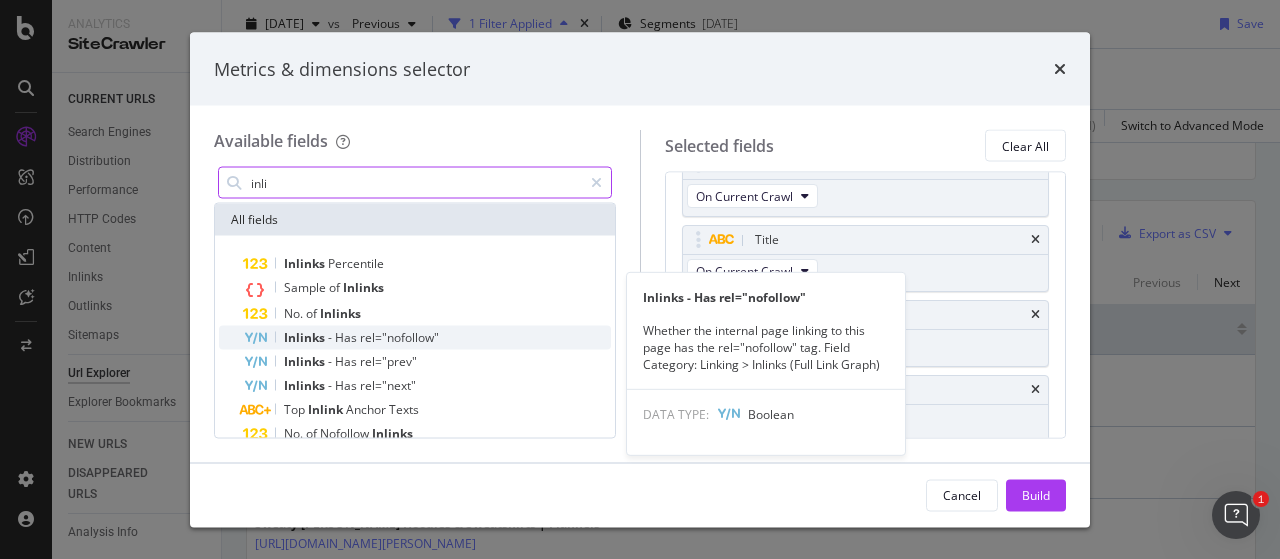 scroll, scrollTop: 96, scrollLeft: 0, axis: vertical 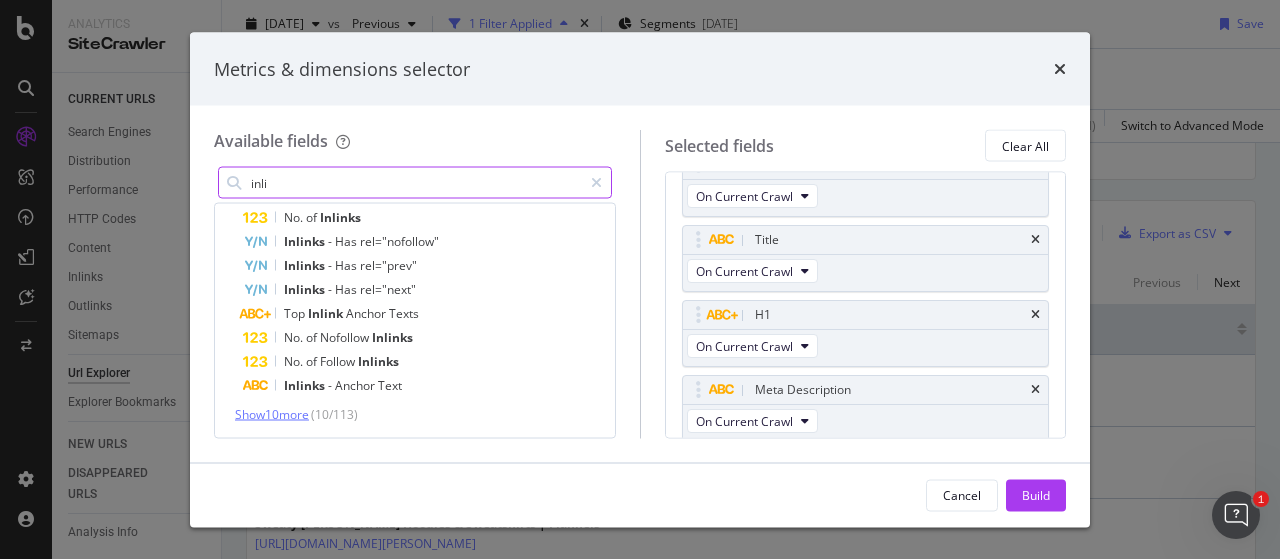 type on "inli" 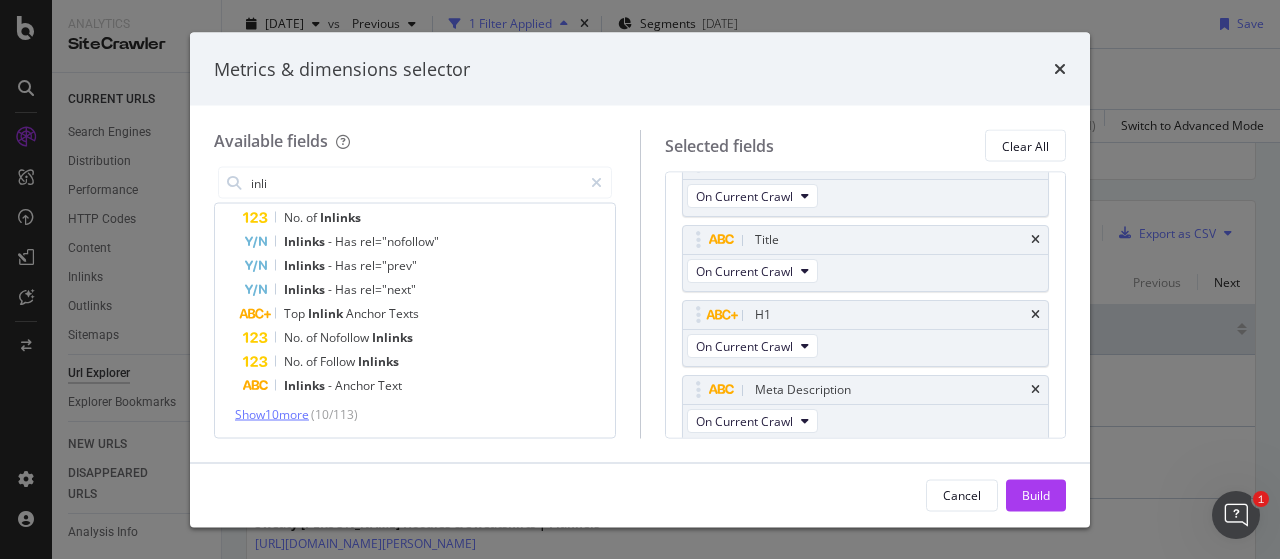 click on "Show  10  more" at bounding box center [272, 414] 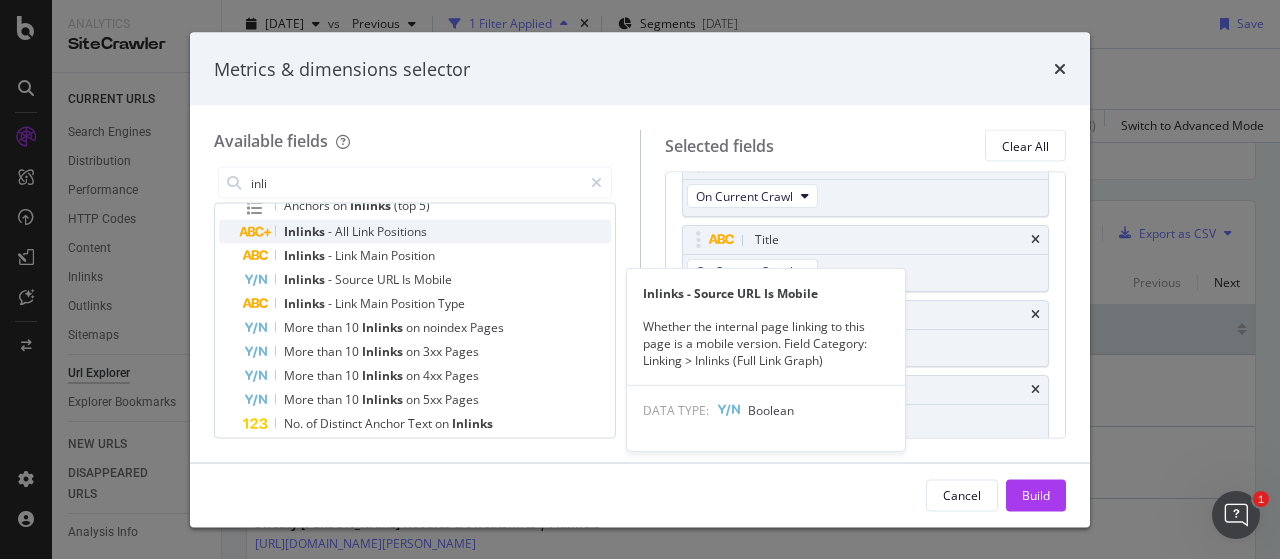 scroll, scrollTop: 0, scrollLeft: 0, axis: both 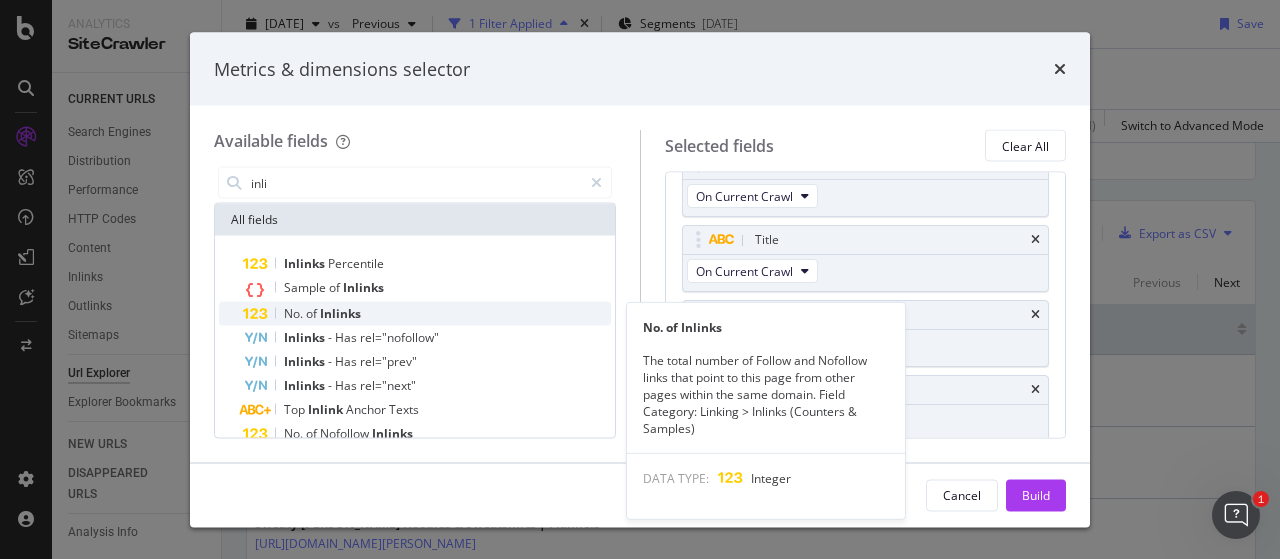 click on "Inlinks" at bounding box center [340, 313] 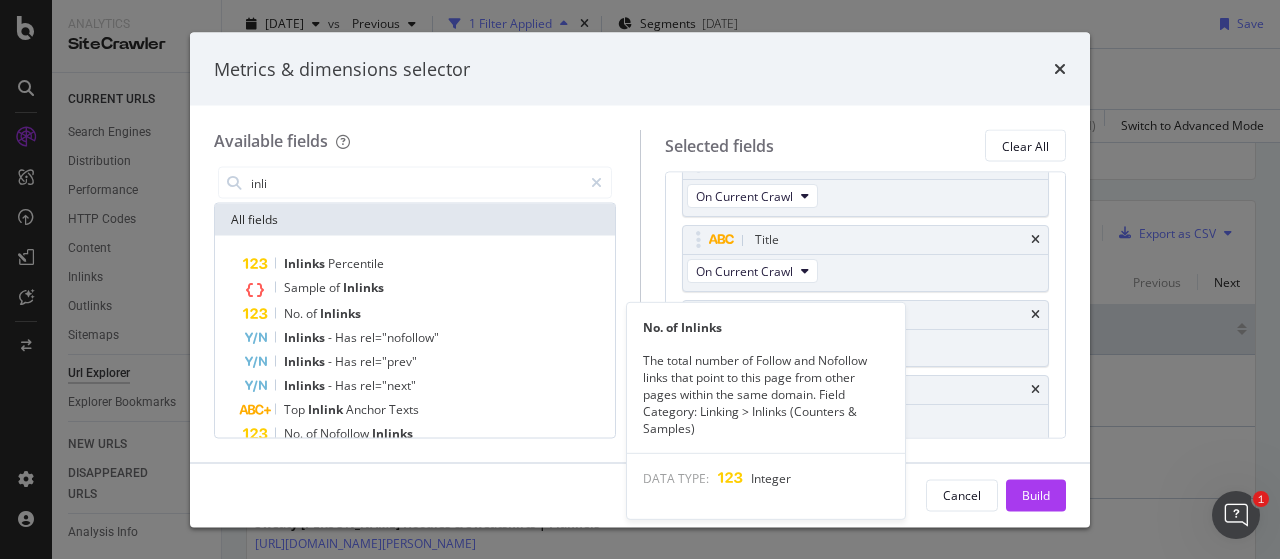 scroll, scrollTop: 188, scrollLeft: 0, axis: vertical 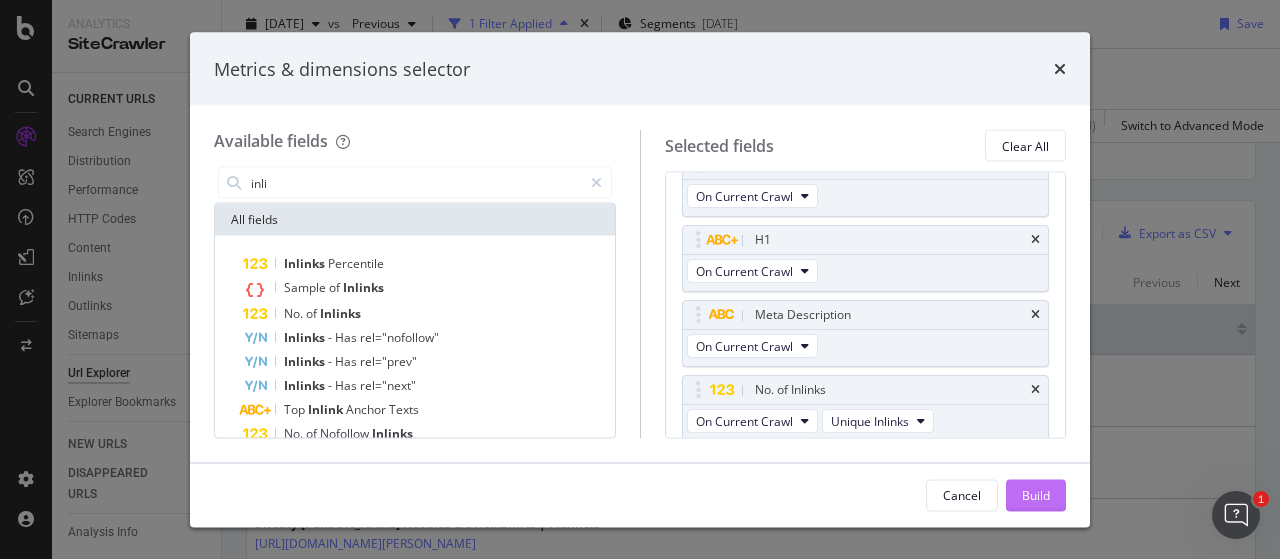 click on "Build" at bounding box center (1036, 494) 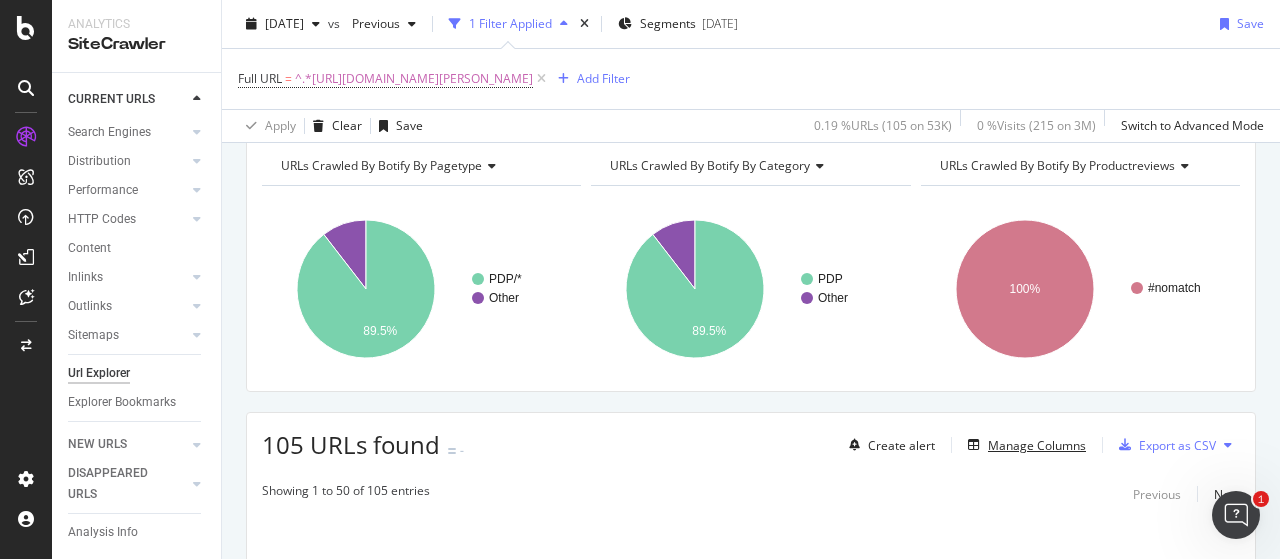 scroll, scrollTop: 0, scrollLeft: 0, axis: both 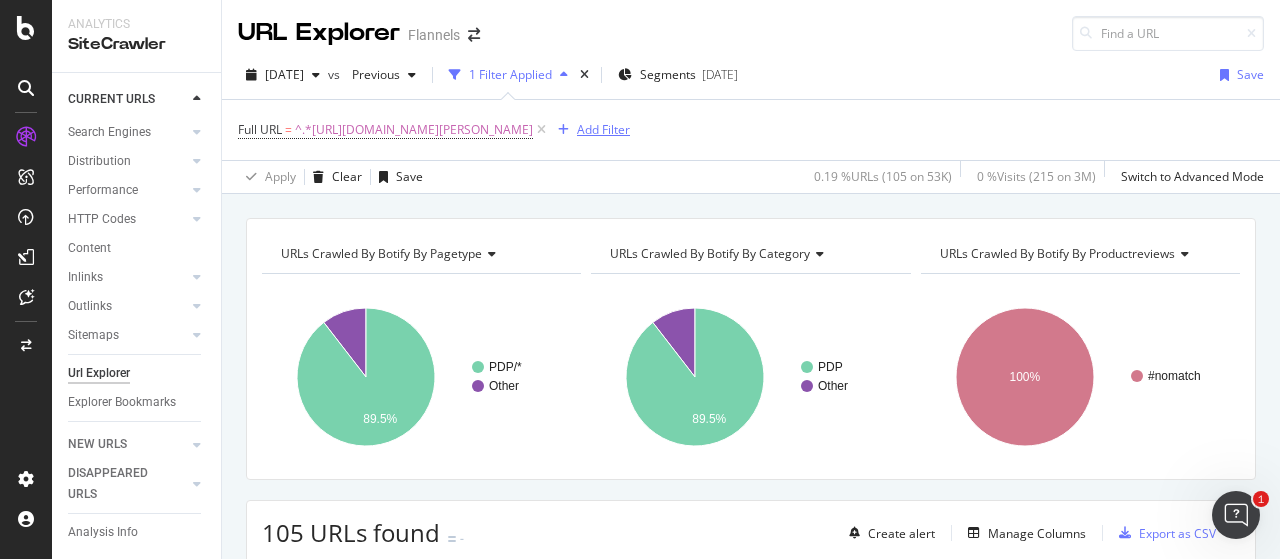 click on "Add Filter" at bounding box center [590, 130] 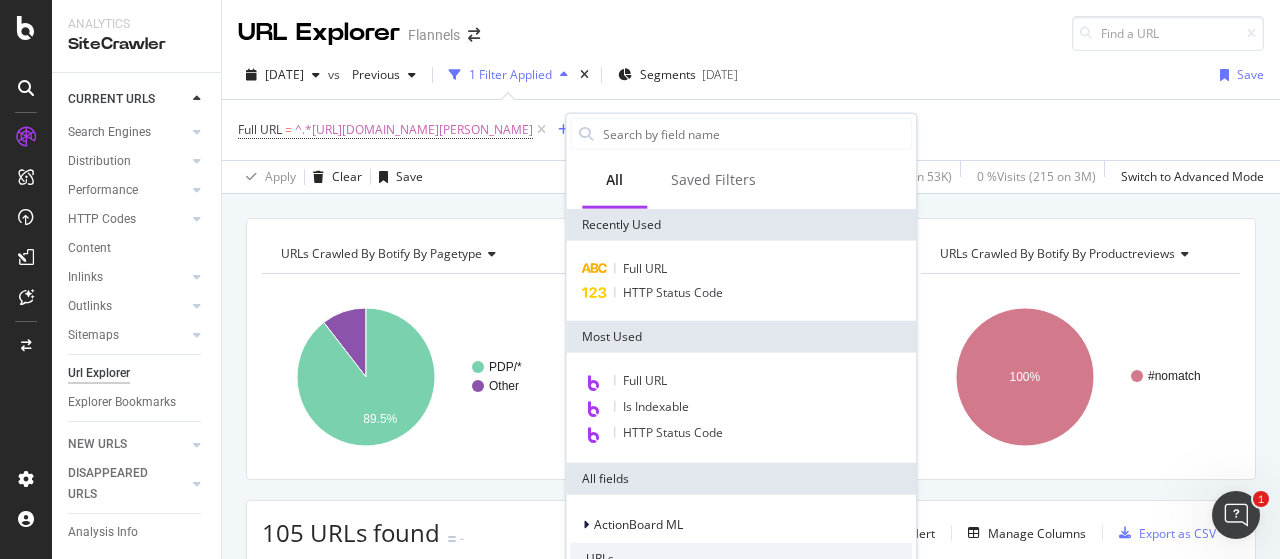 click on "URLs Crawled By Botify By pagetype
Chart (by Value) Table Expand Export as CSV Export as PNG Add to Custom Report
×
PDP/* Other 89.5% pagetype Crawled URLs PDP/* 94 Other 11 Other
URLs Crawled By Botify By category
Chart (by Value) Table Expand Export as CSV Export as PNG Add to Custom Report
×
PDP Other 89.5% Category Crawled URLs PDP 94 Other 11 Other
URLs Crawled By Botify By productreviews
Chart (by Value) Table Expand Export as CSV Export as PNG Add to Custom Report
×
#nomatch 100% ProductReviews 105" at bounding box center [751, 218] 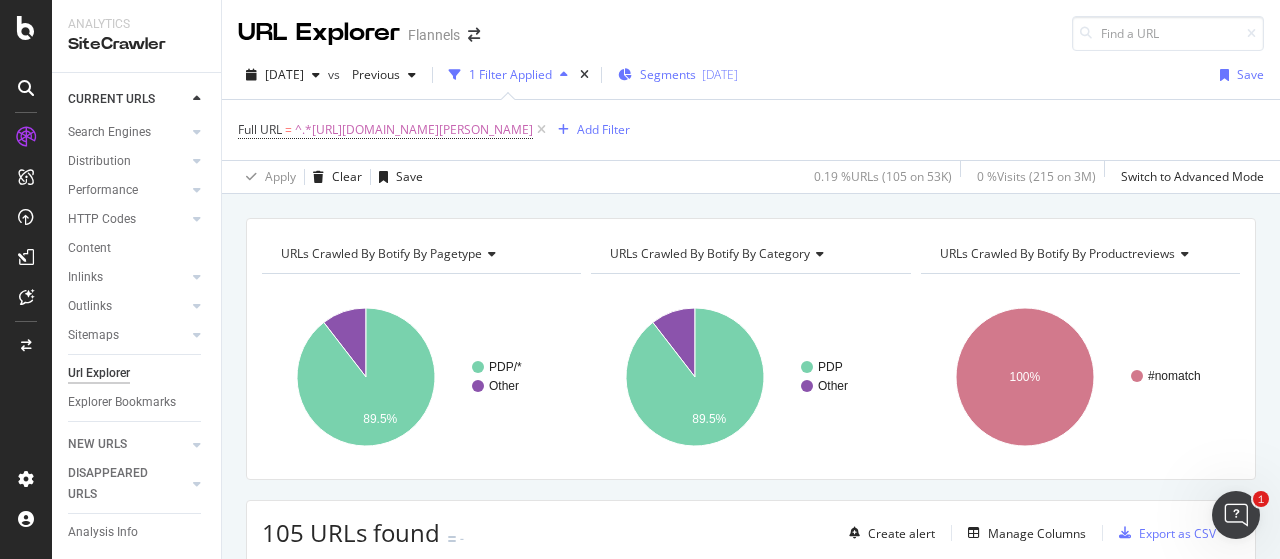 click on "Segments" at bounding box center (668, 74) 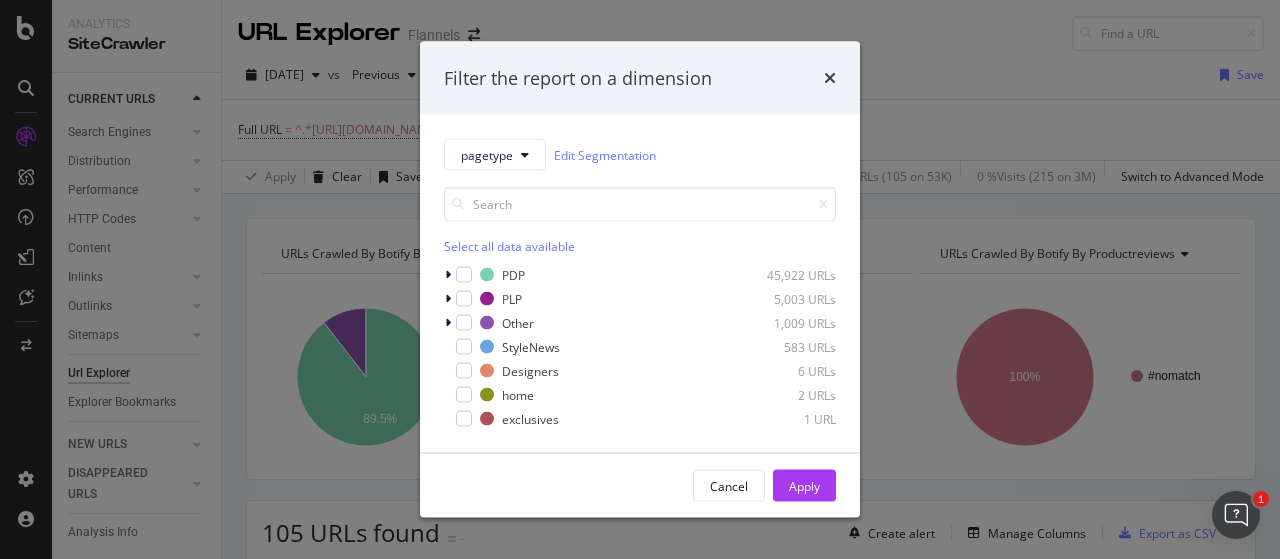 click on "Select all data available" at bounding box center [640, 246] 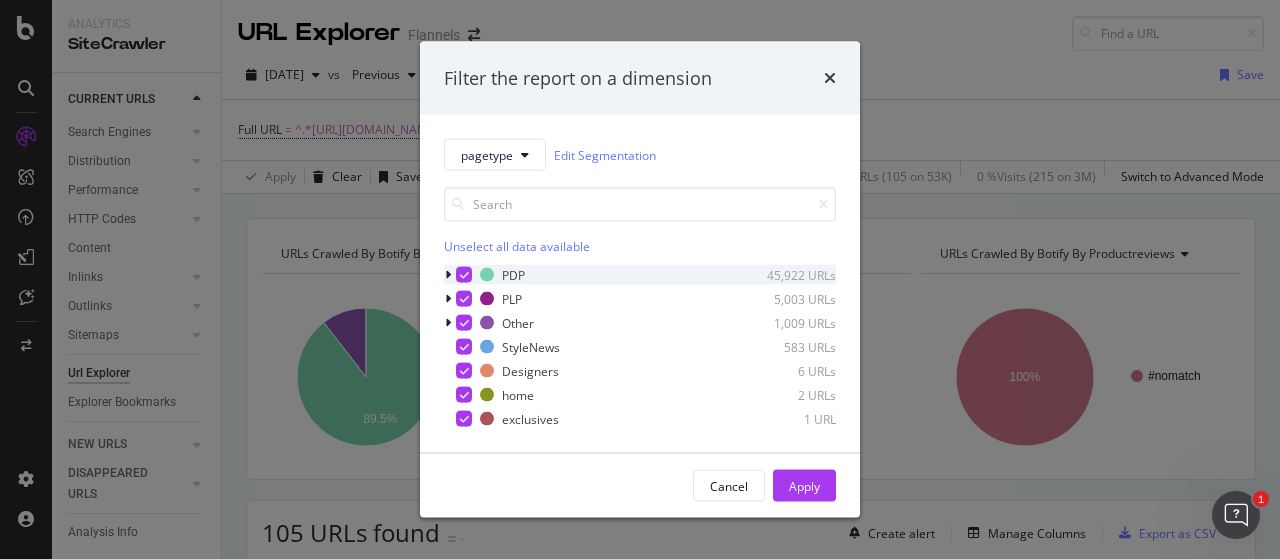 click at bounding box center [464, 275] 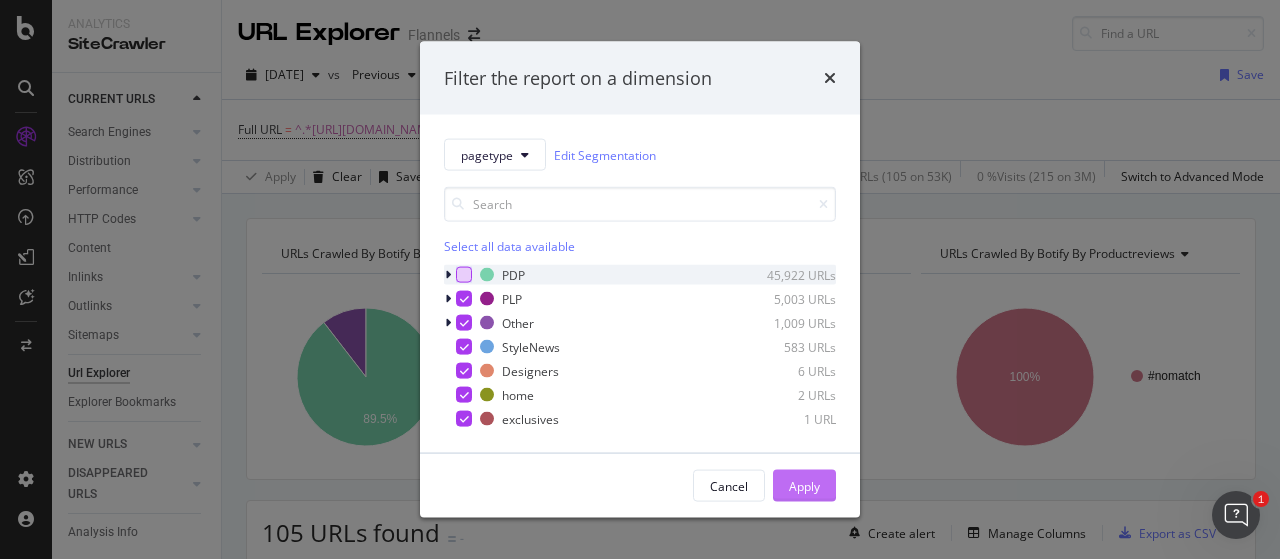 click on "Apply" at bounding box center [804, 486] 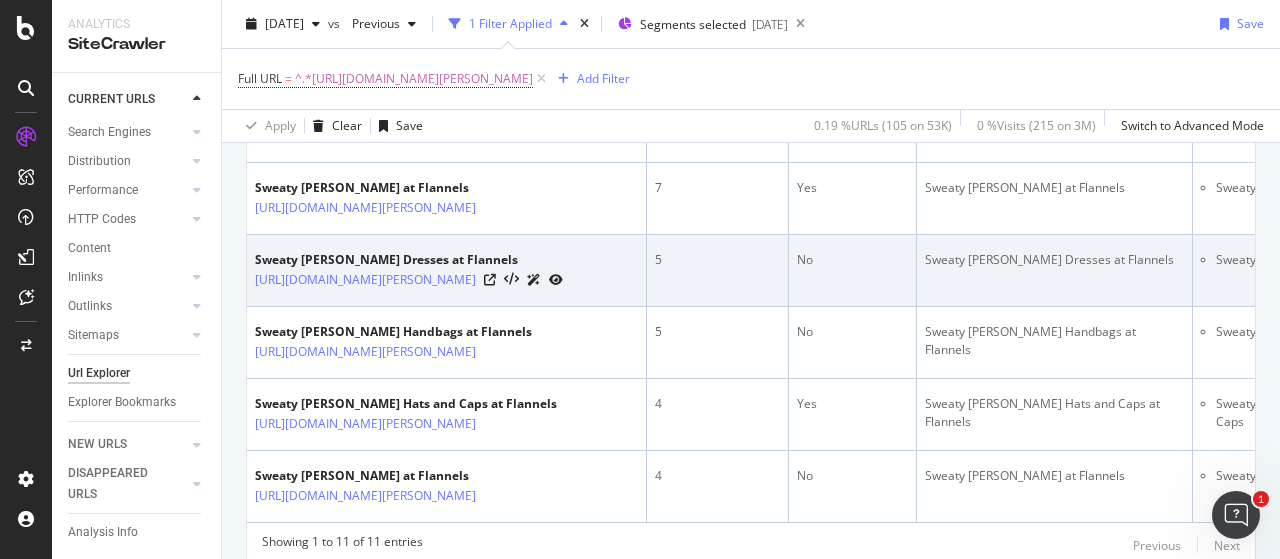 scroll, scrollTop: 1106, scrollLeft: 0, axis: vertical 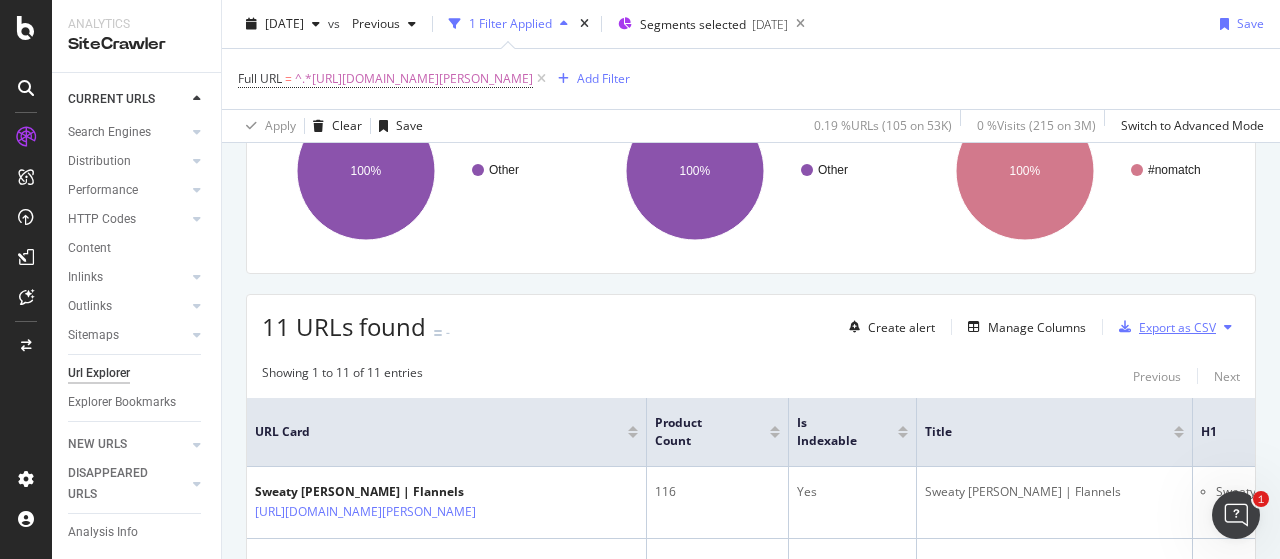 click on "Export as CSV" at bounding box center [1177, 327] 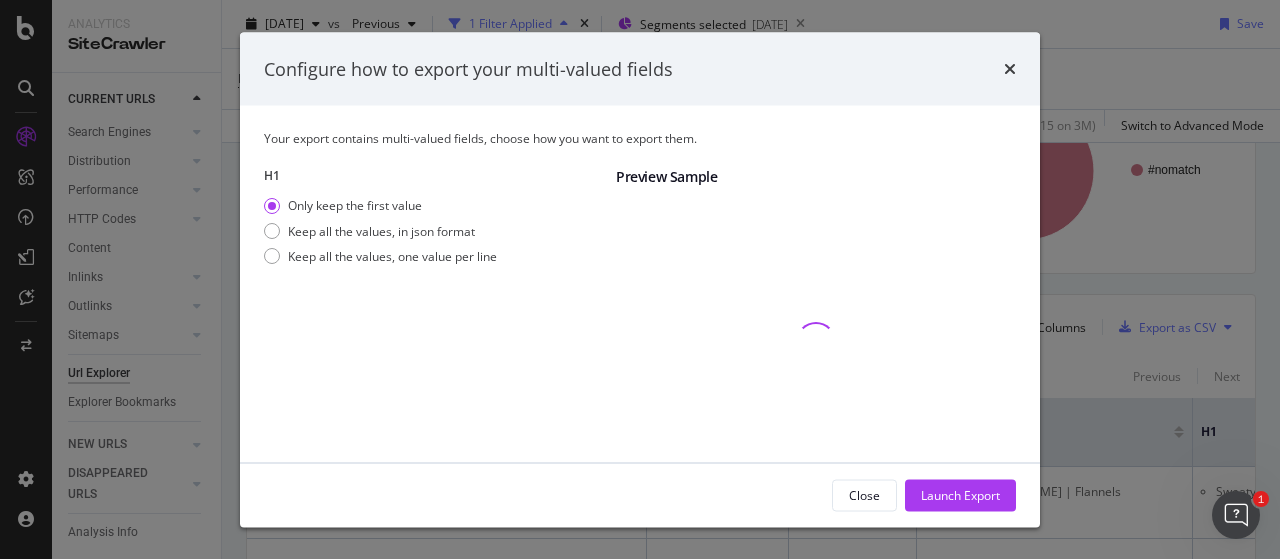scroll, scrollTop: 136, scrollLeft: 0, axis: vertical 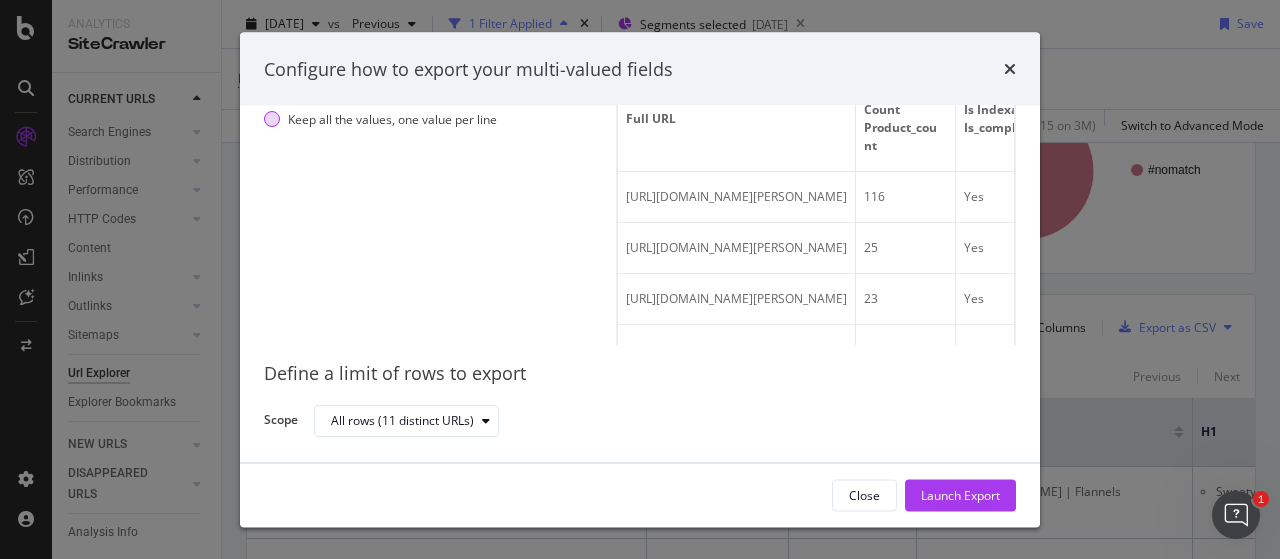 click on "Keep all the values, one value per line" at bounding box center [392, 119] 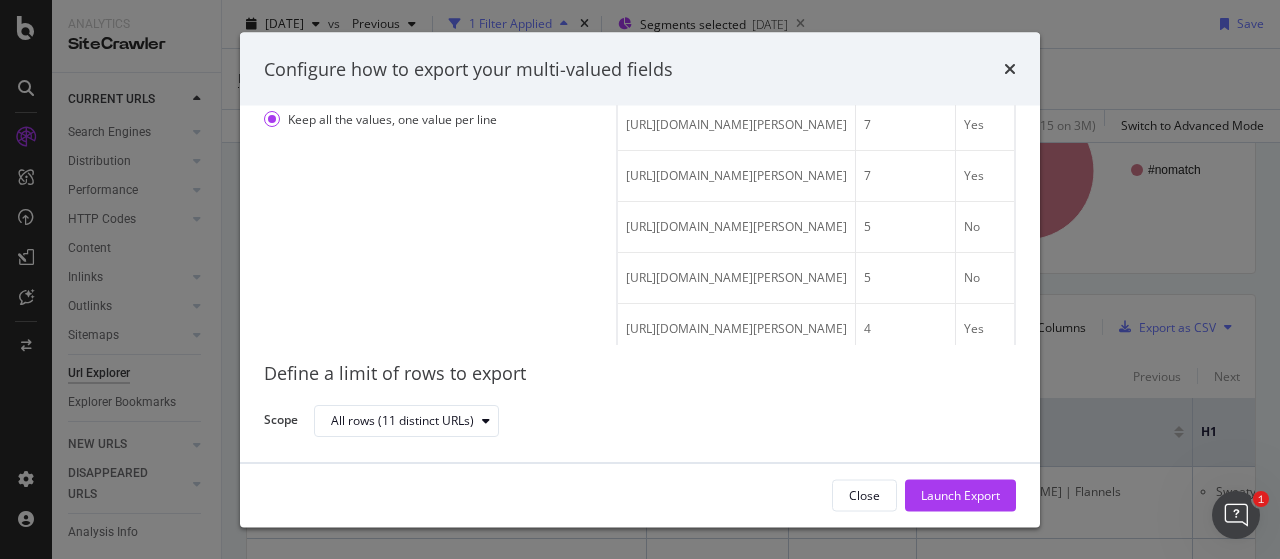 scroll, scrollTop: 401, scrollLeft: 0, axis: vertical 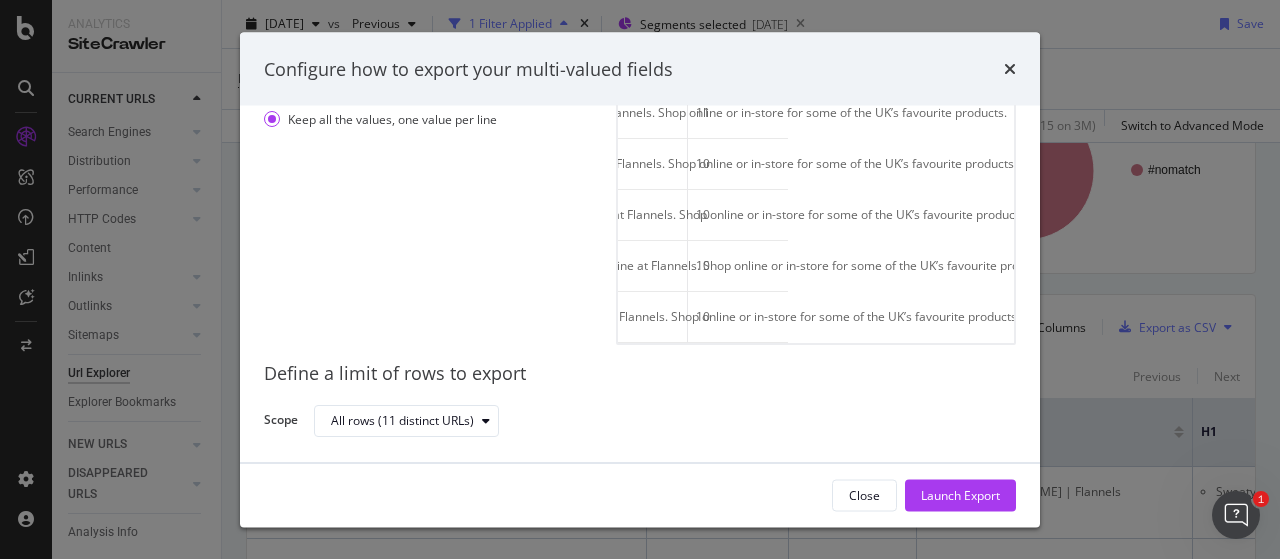 click on "Keep all the values, one value per line" at bounding box center (392, 119) 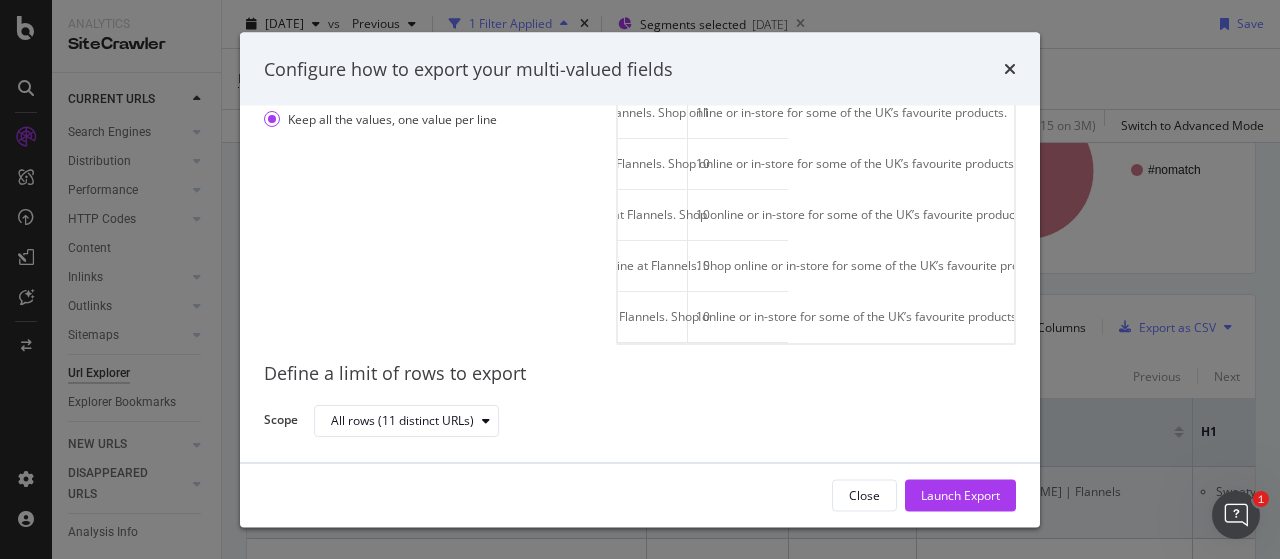 click on "Launch Export" at bounding box center [960, 494] 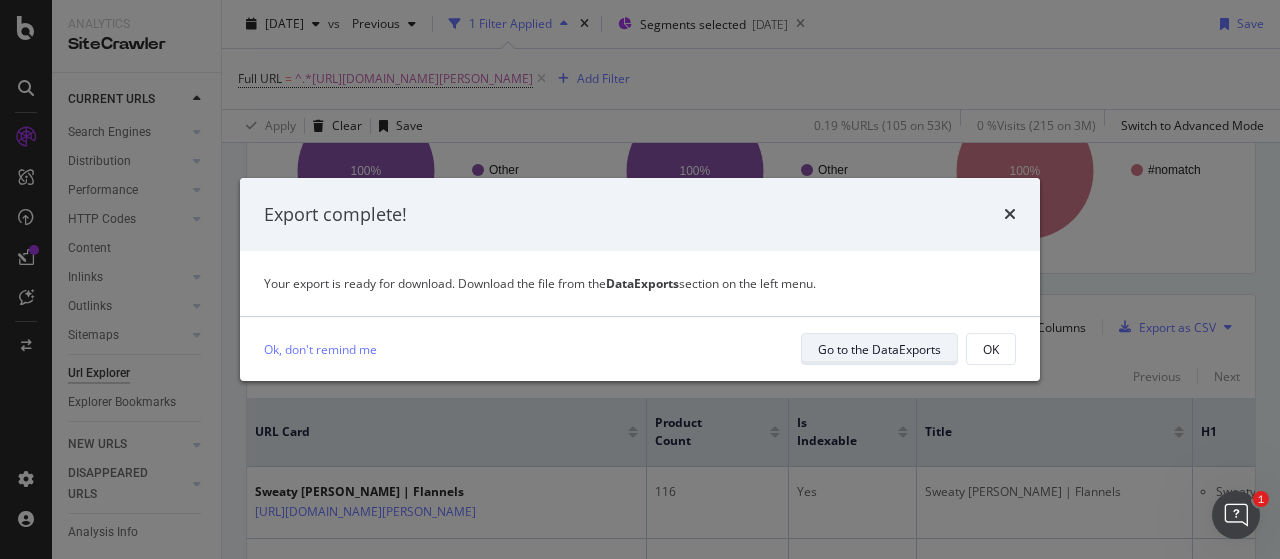 click on "Go to the DataExports" at bounding box center (879, 349) 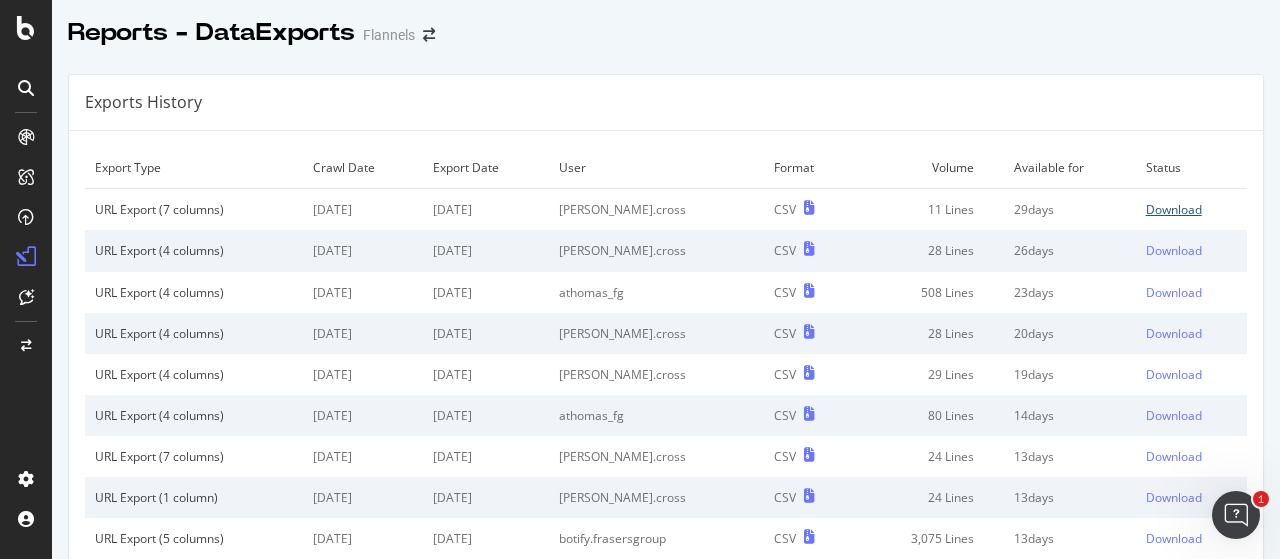click on "Download" at bounding box center (1174, 209) 